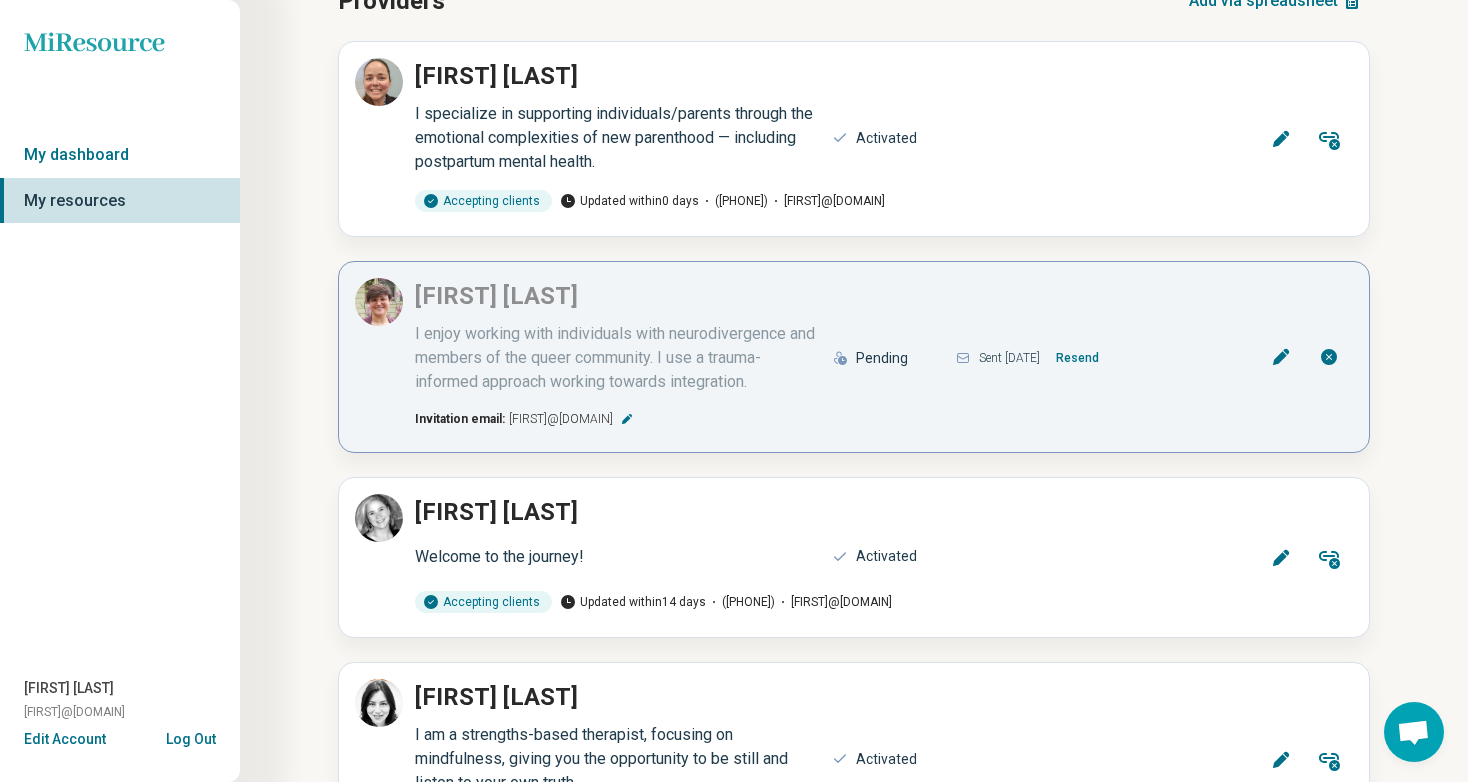scroll, scrollTop: 274, scrollLeft: 0, axis: vertical 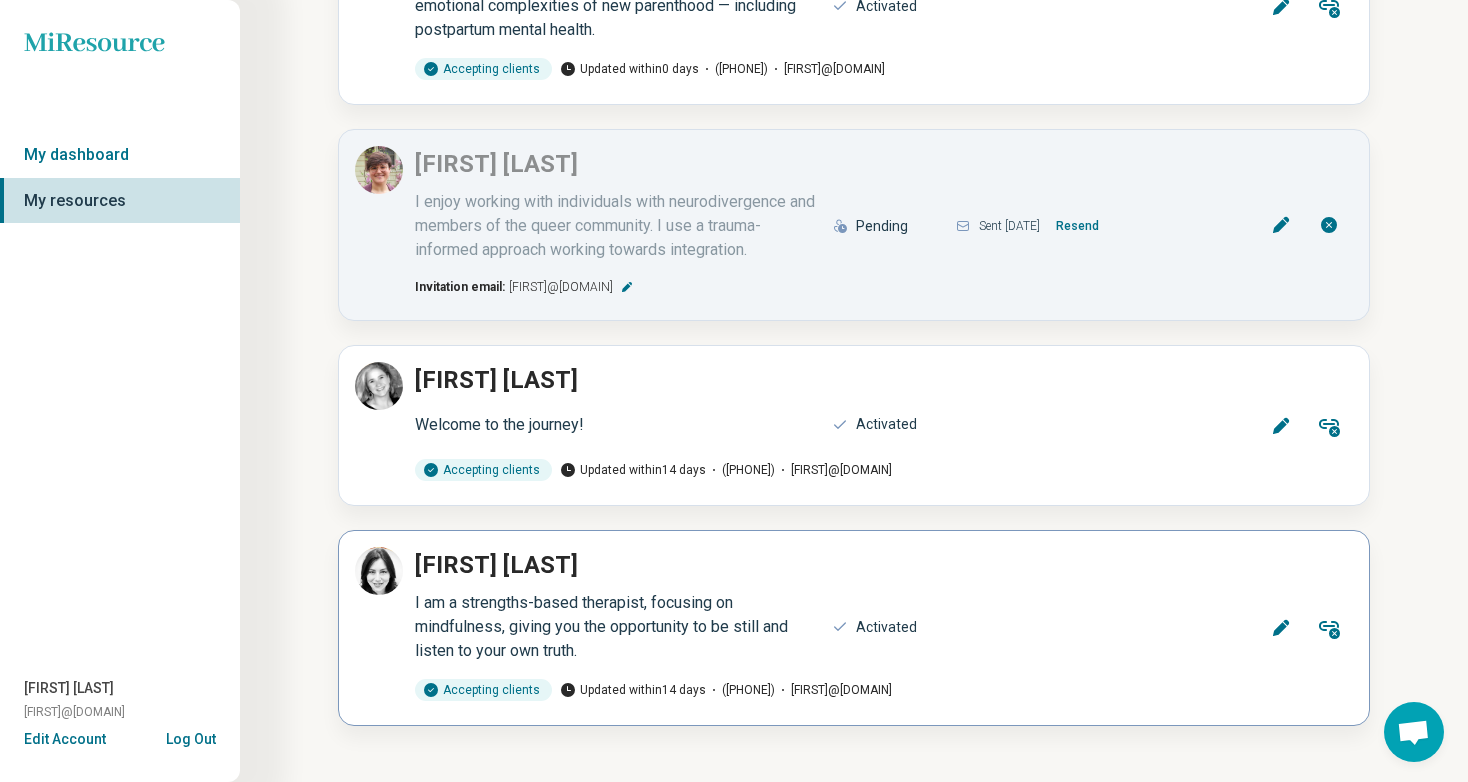 click 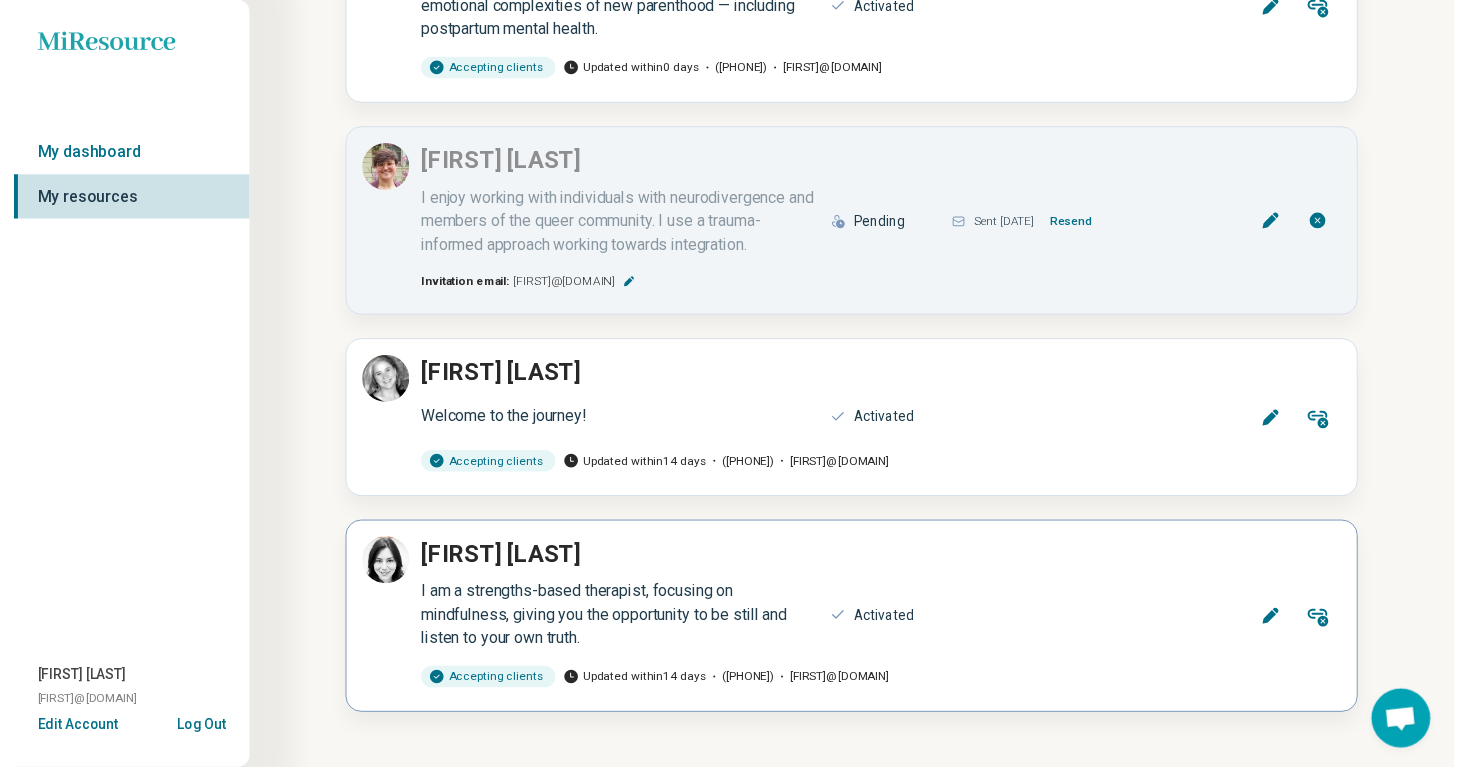 scroll, scrollTop: 0, scrollLeft: 0, axis: both 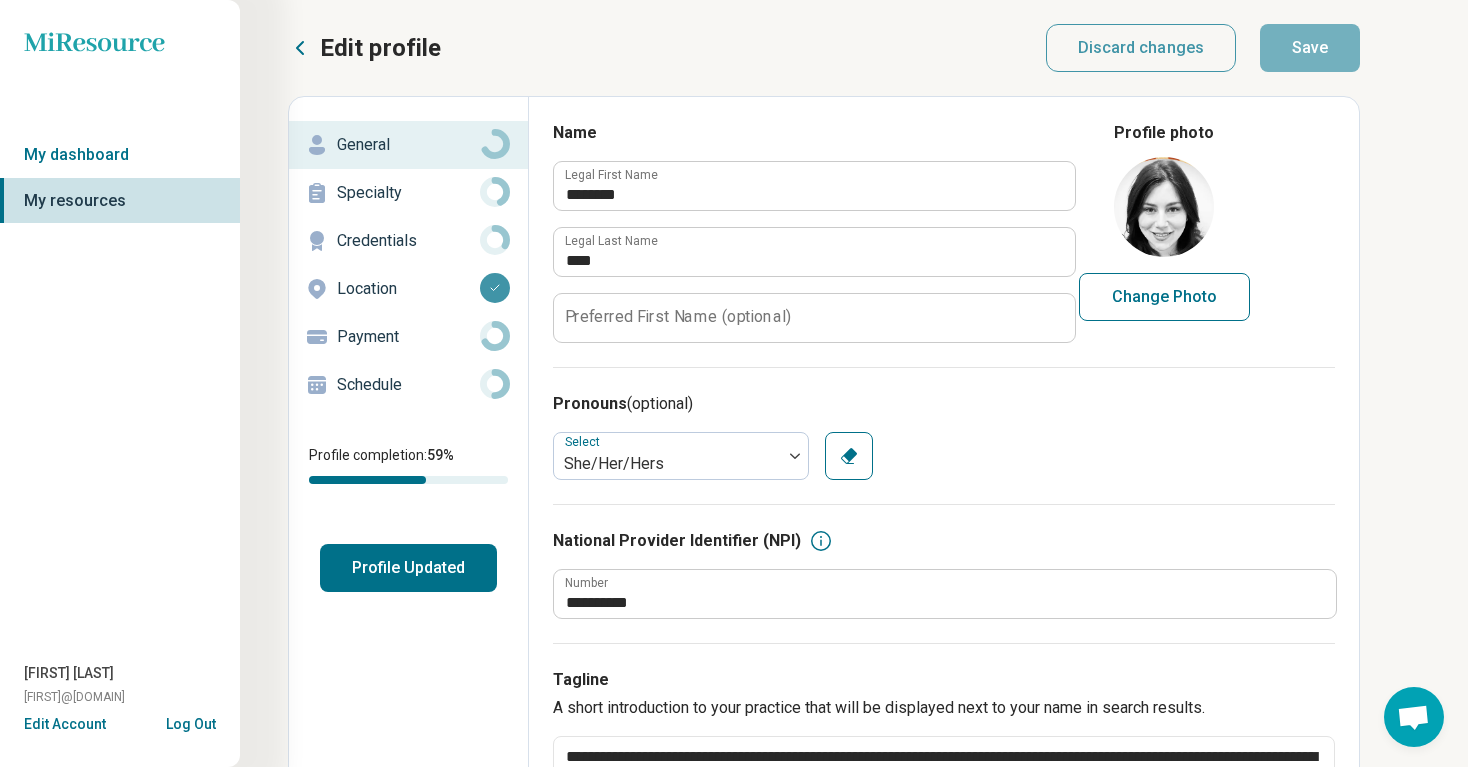 click on "Specialty" at bounding box center [408, 193] 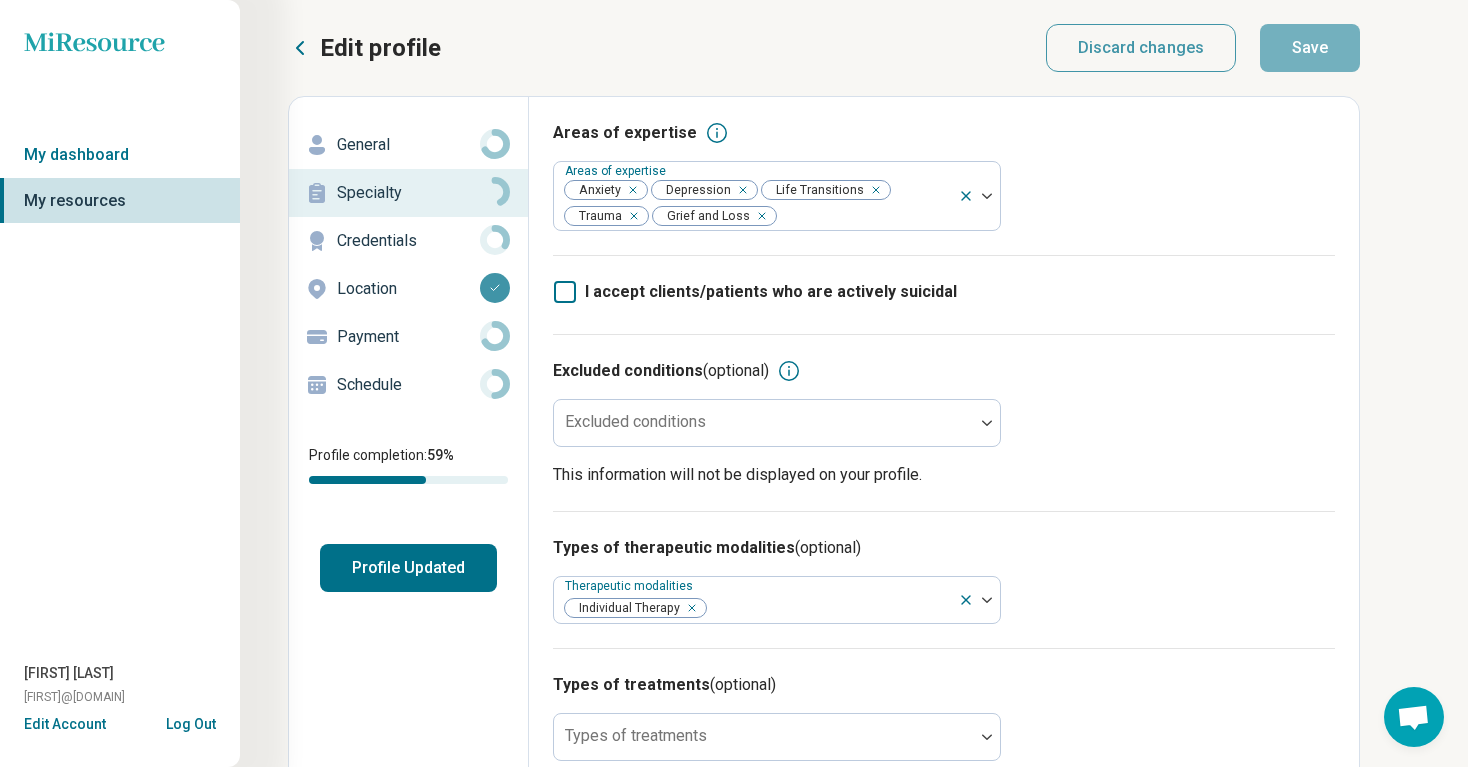 click on "Credentials" at bounding box center (408, 241) 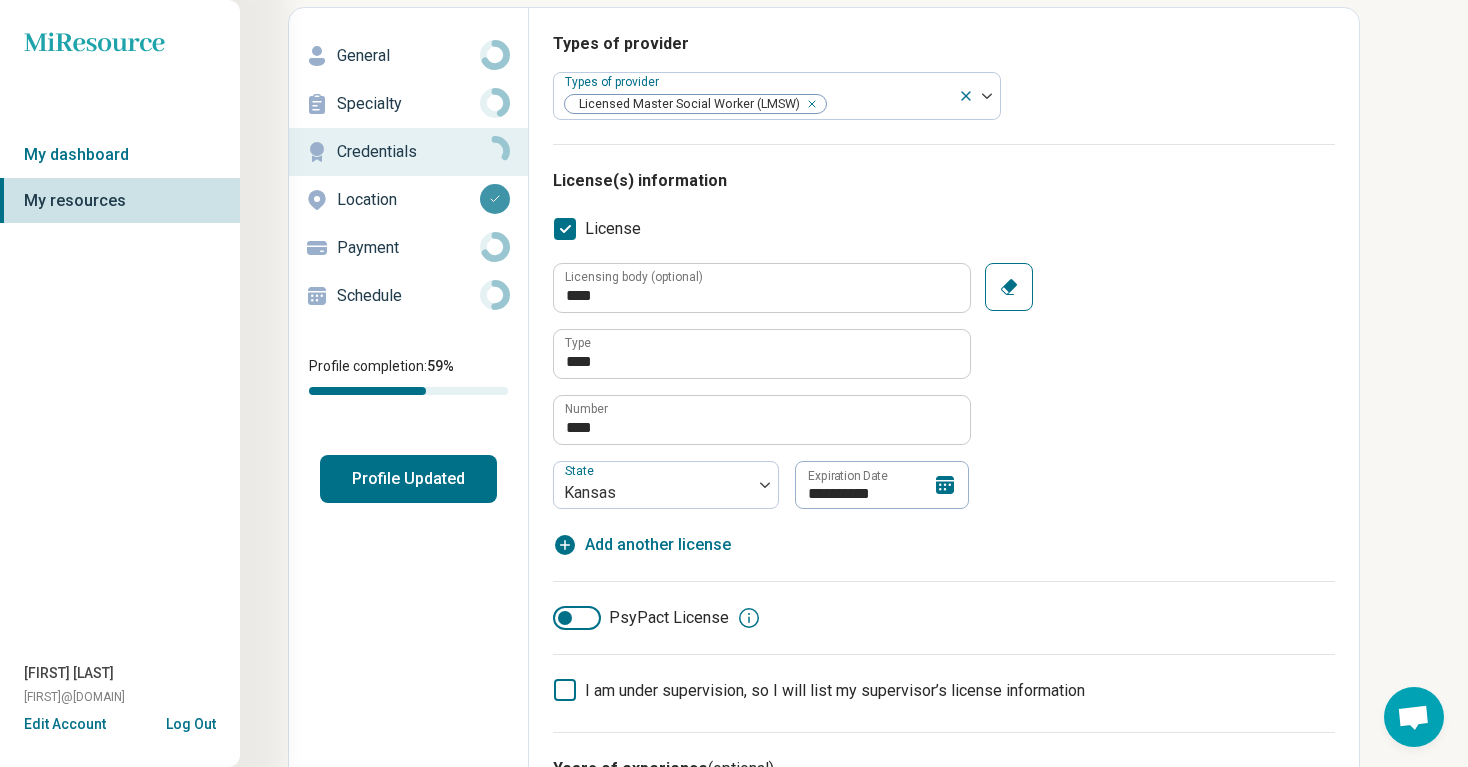 scroll, scrollTop: 0, scrollLeft: 0, axis: both 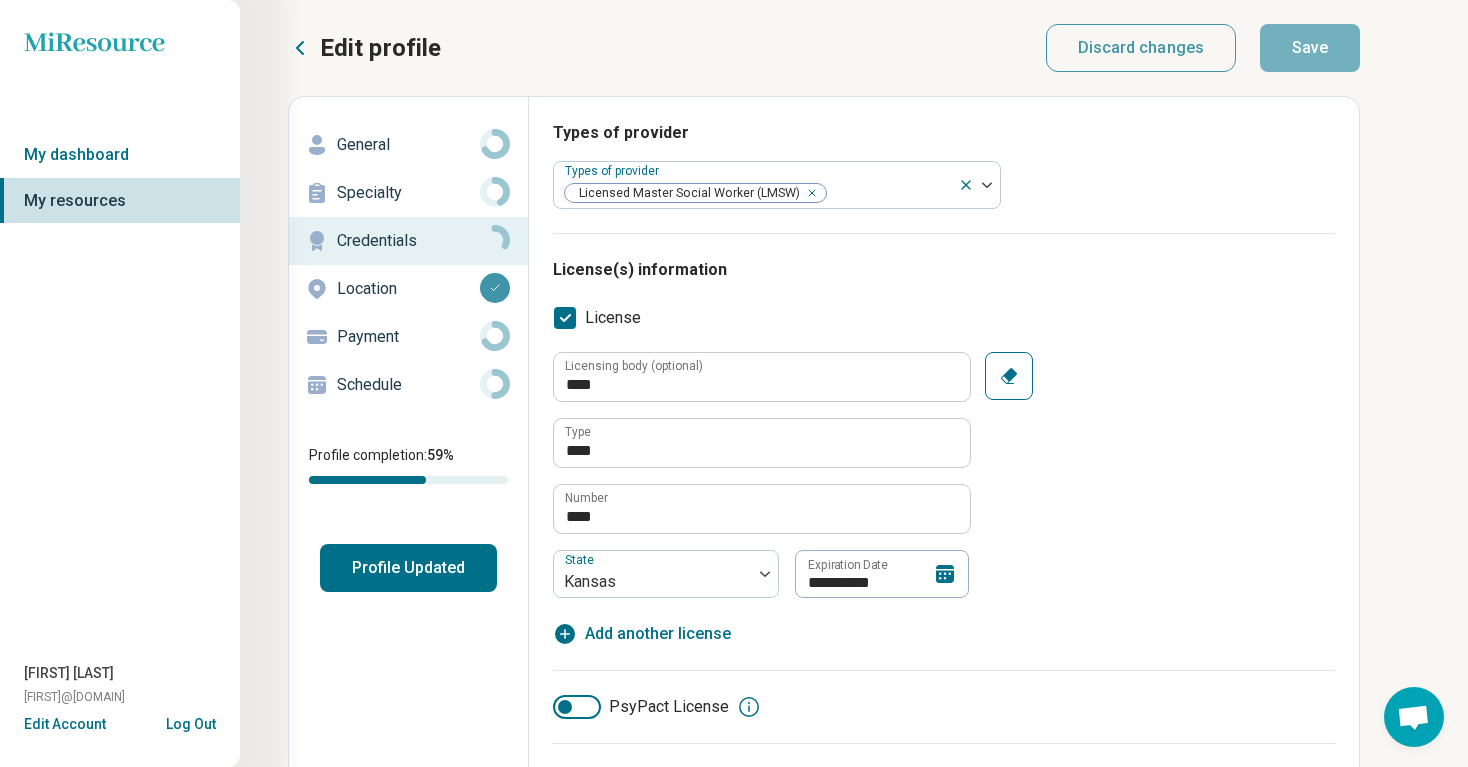 click on "Location" at bounding box center (408, 289) 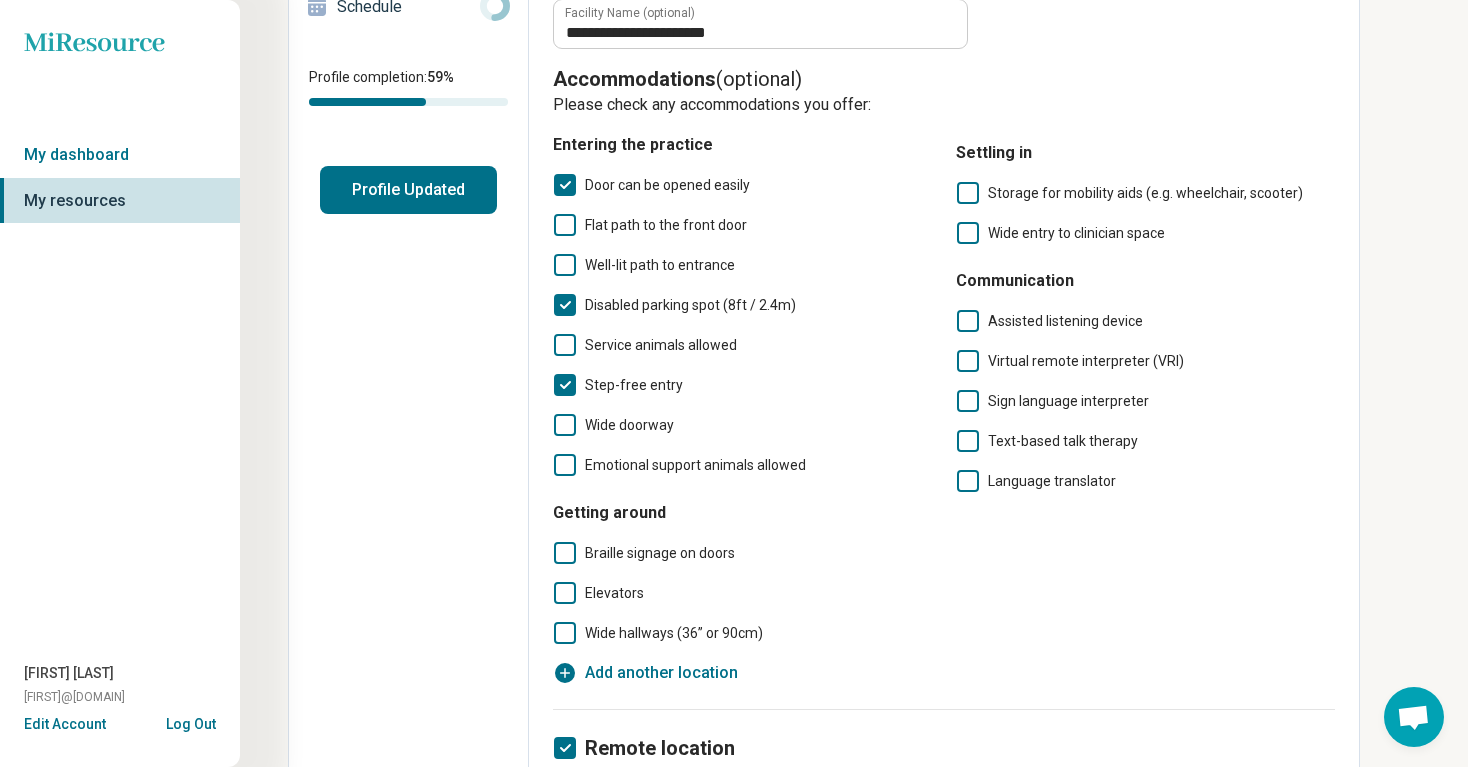 scroll, scrollTop: 0, scrollLeft: 0, axis: both 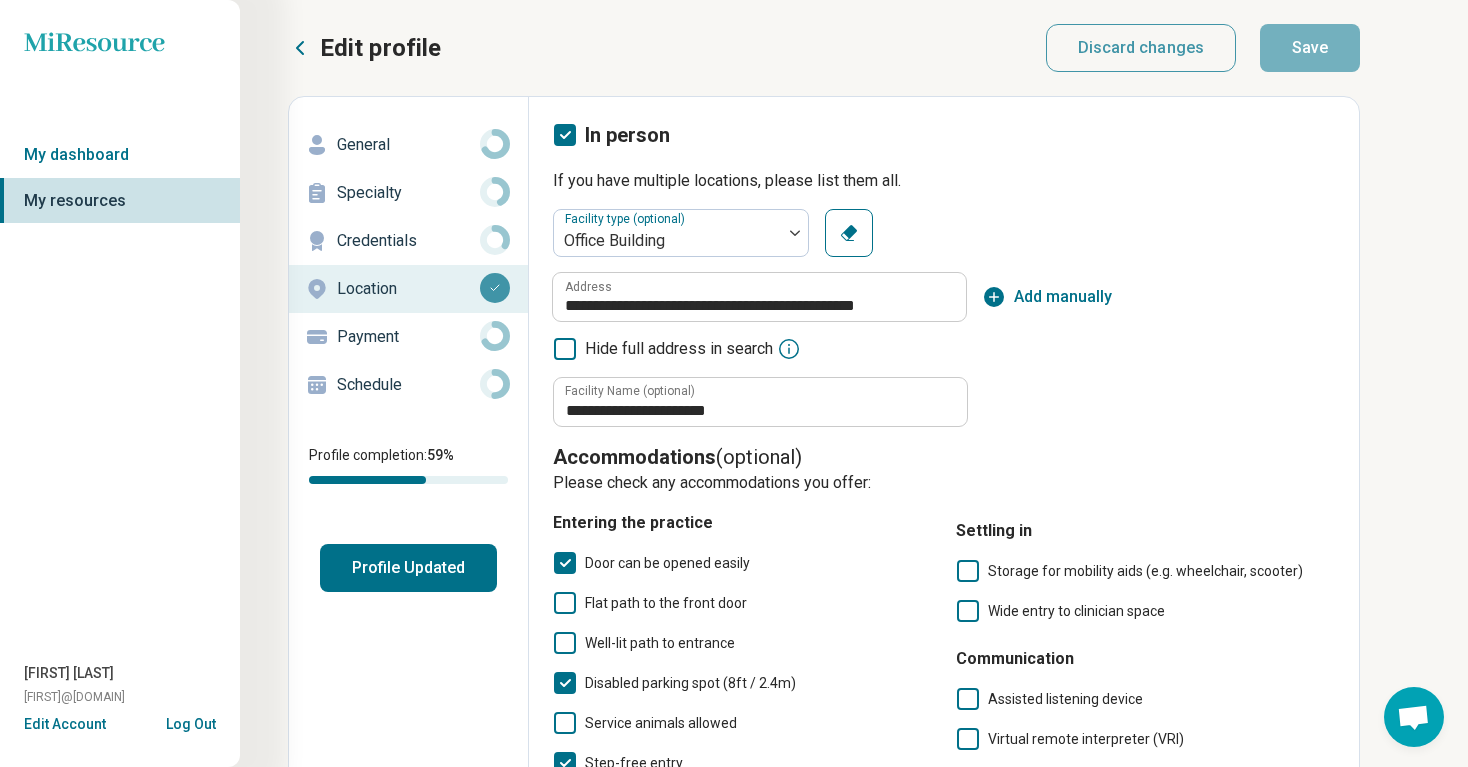 click on "General" at bounding box center [408, 145] 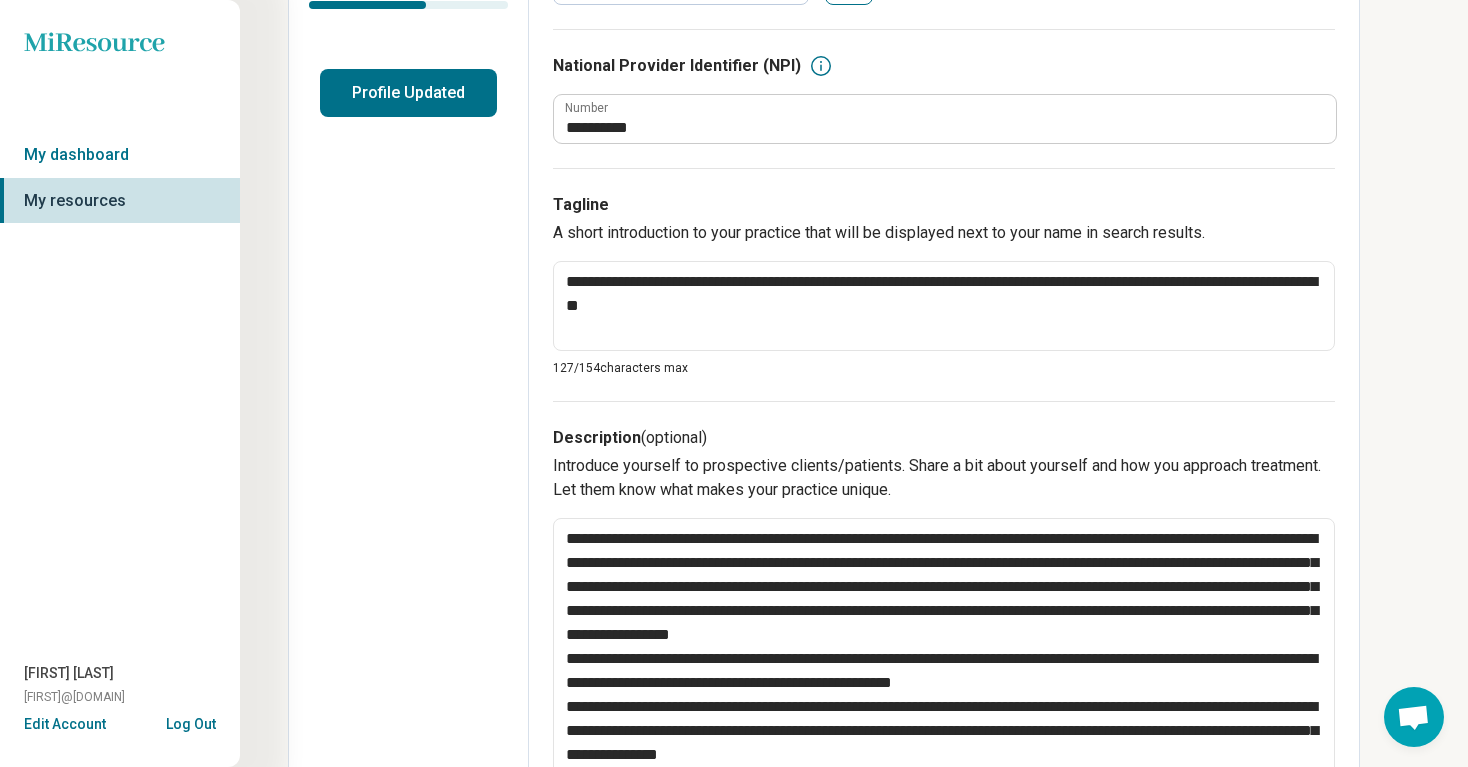 scroll, scrollTop: 0, scrollLeft: 0, axis: both 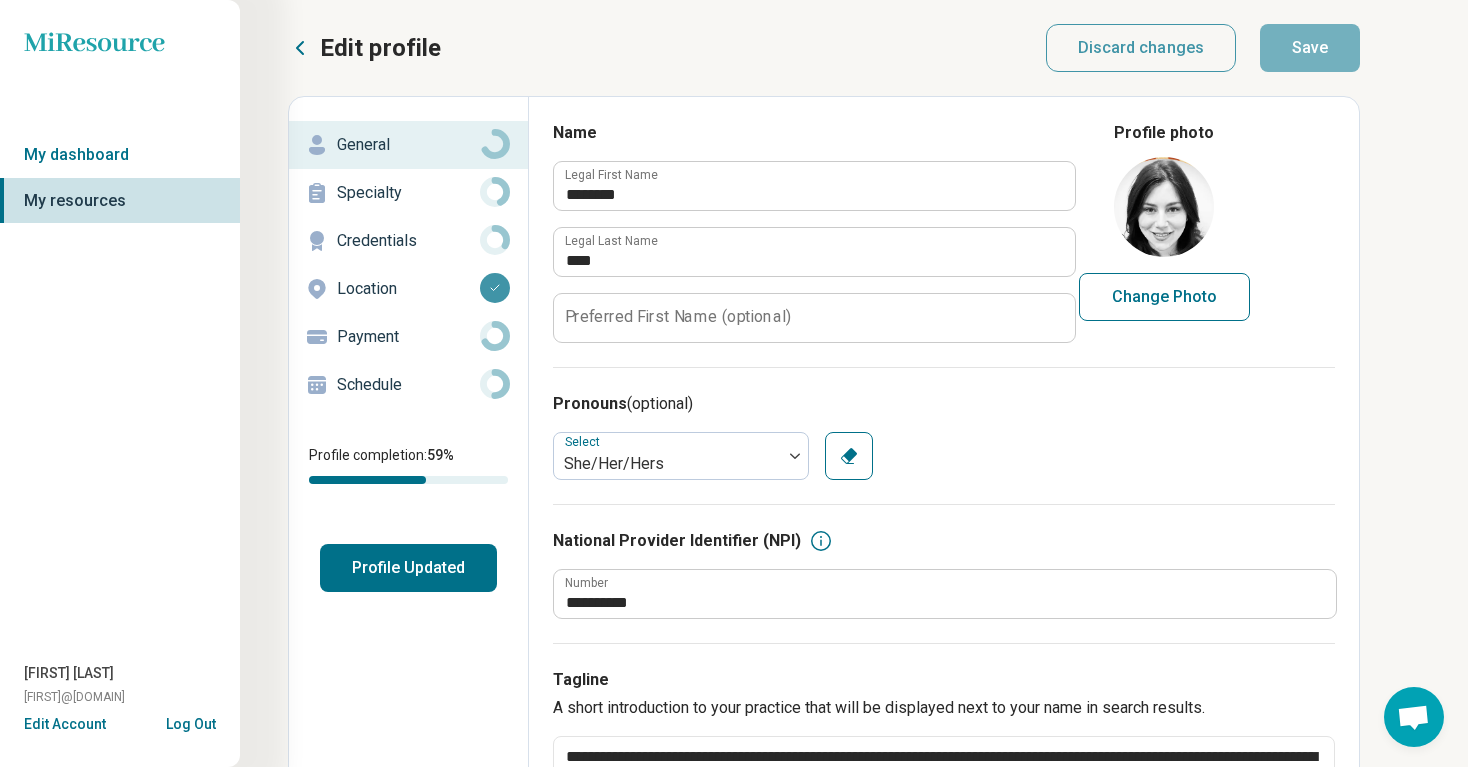 click on "Specialty" at bounding box center (408, 193) 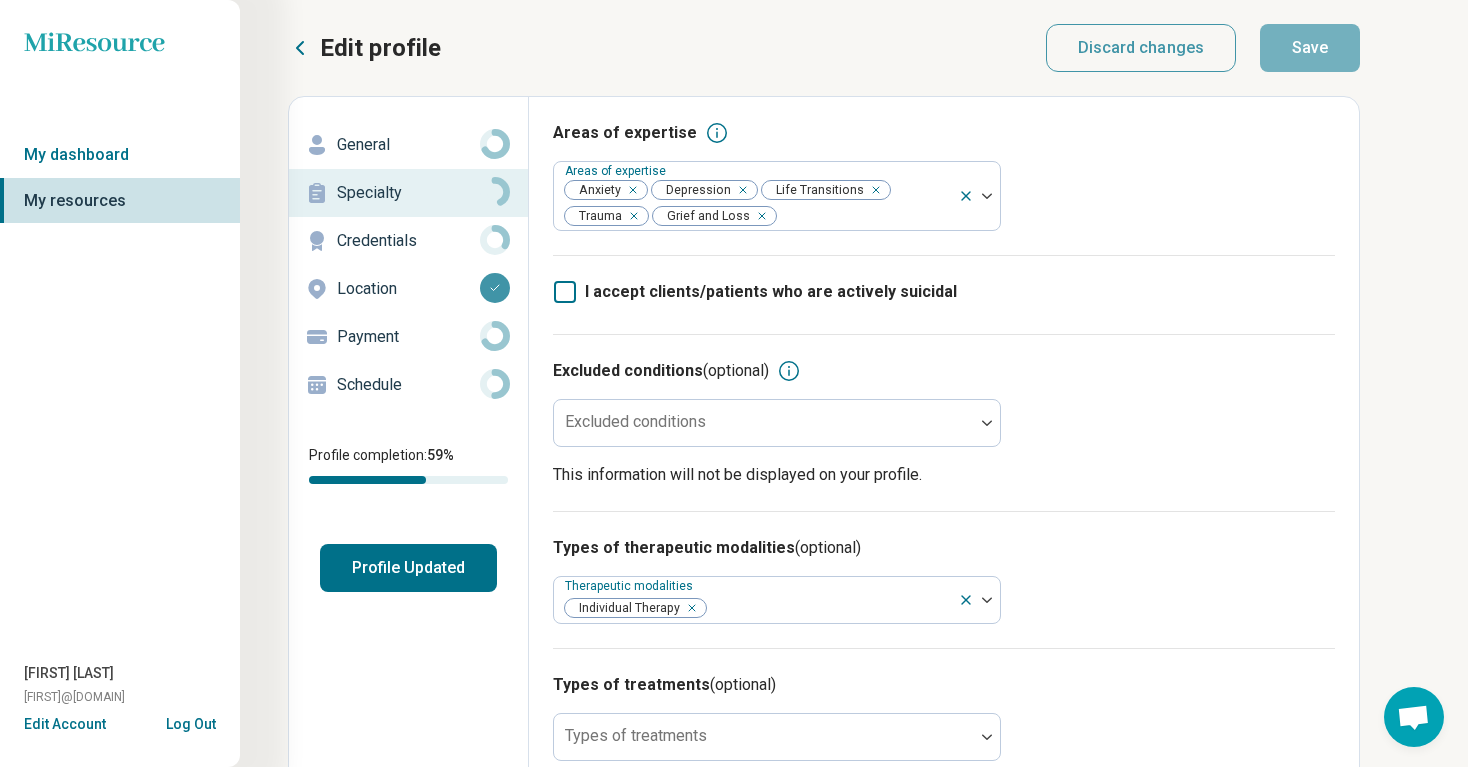 click on "Location" at bounding box center [408, 289] 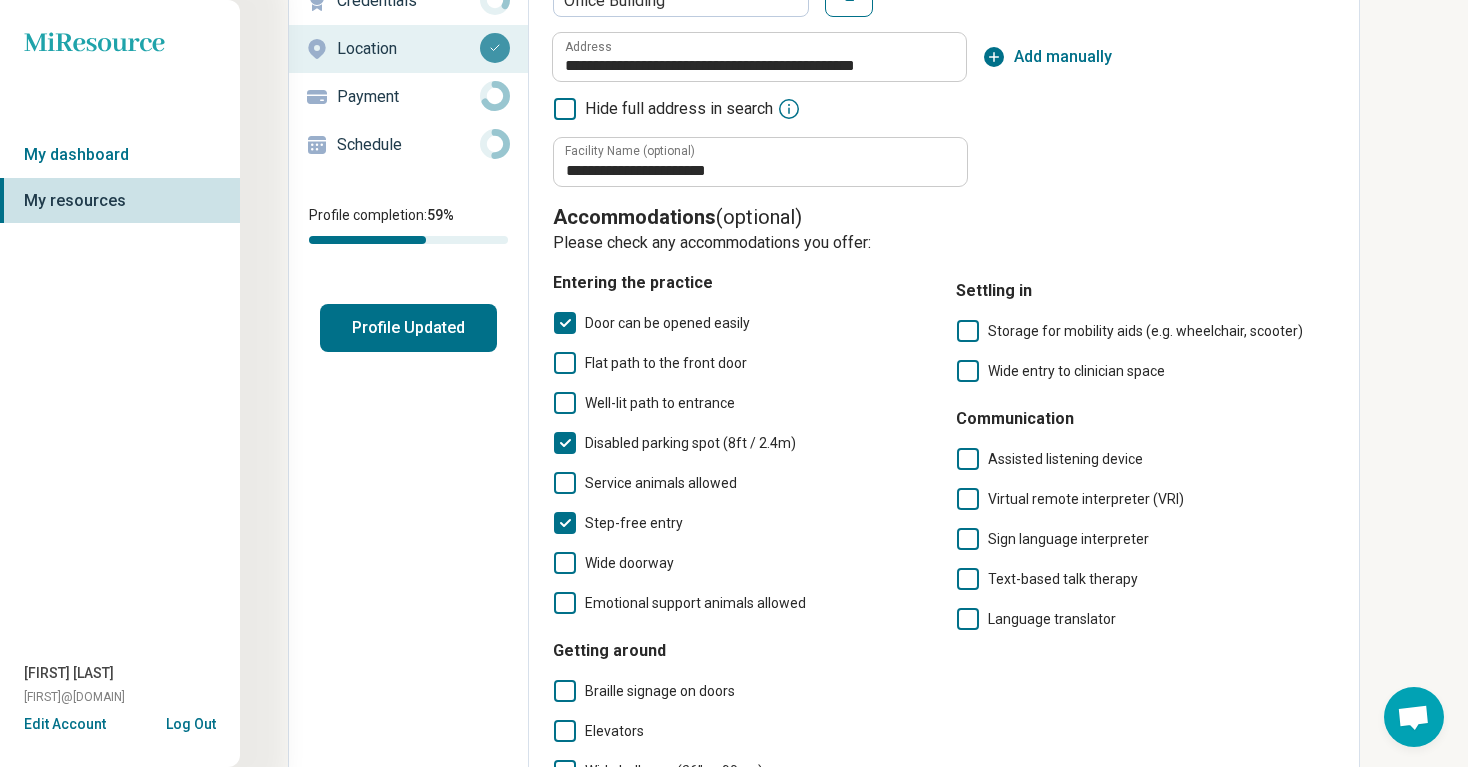 scroll, scrollTop: 0, scrollLeft: 0, axis: both 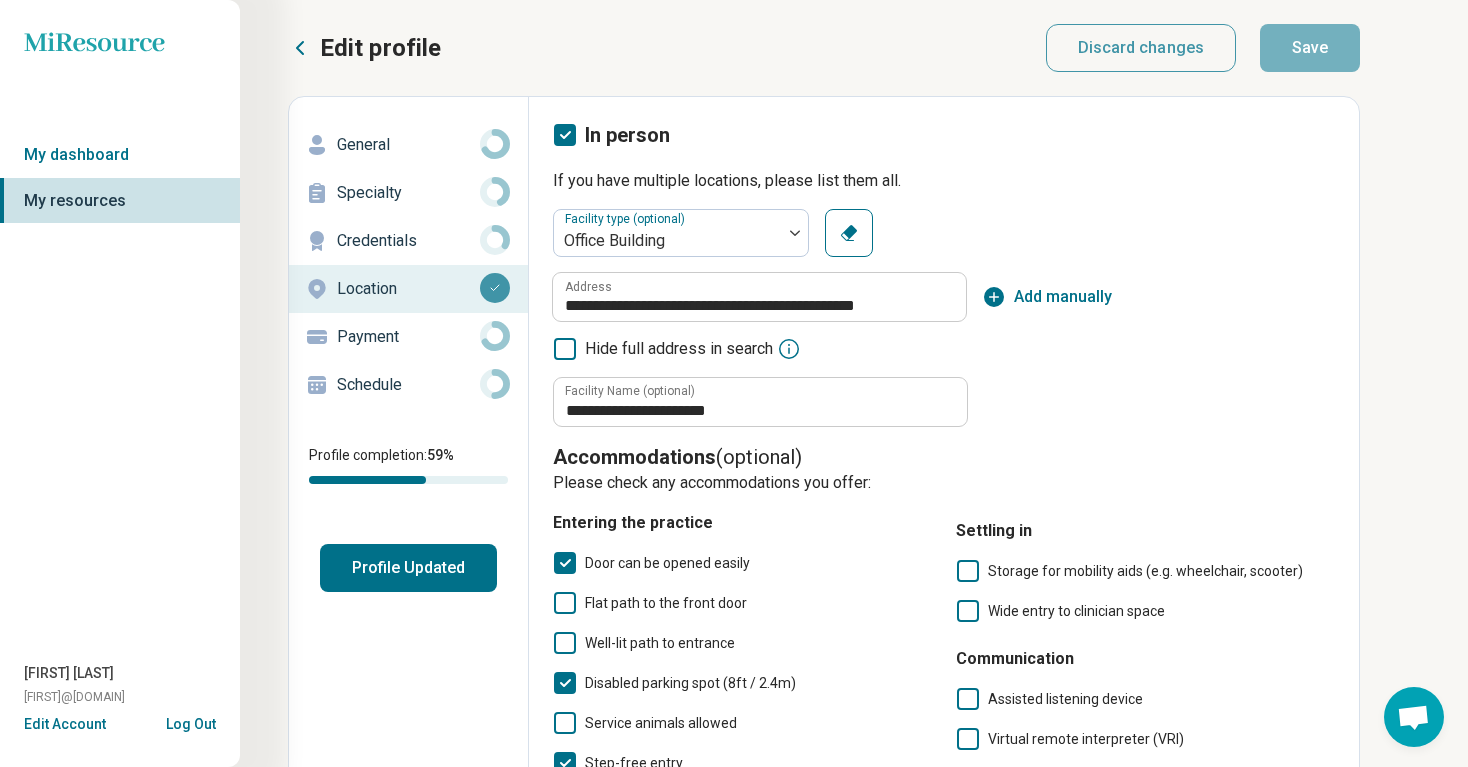 click on "Schedule" at bounding box center (408, 385) 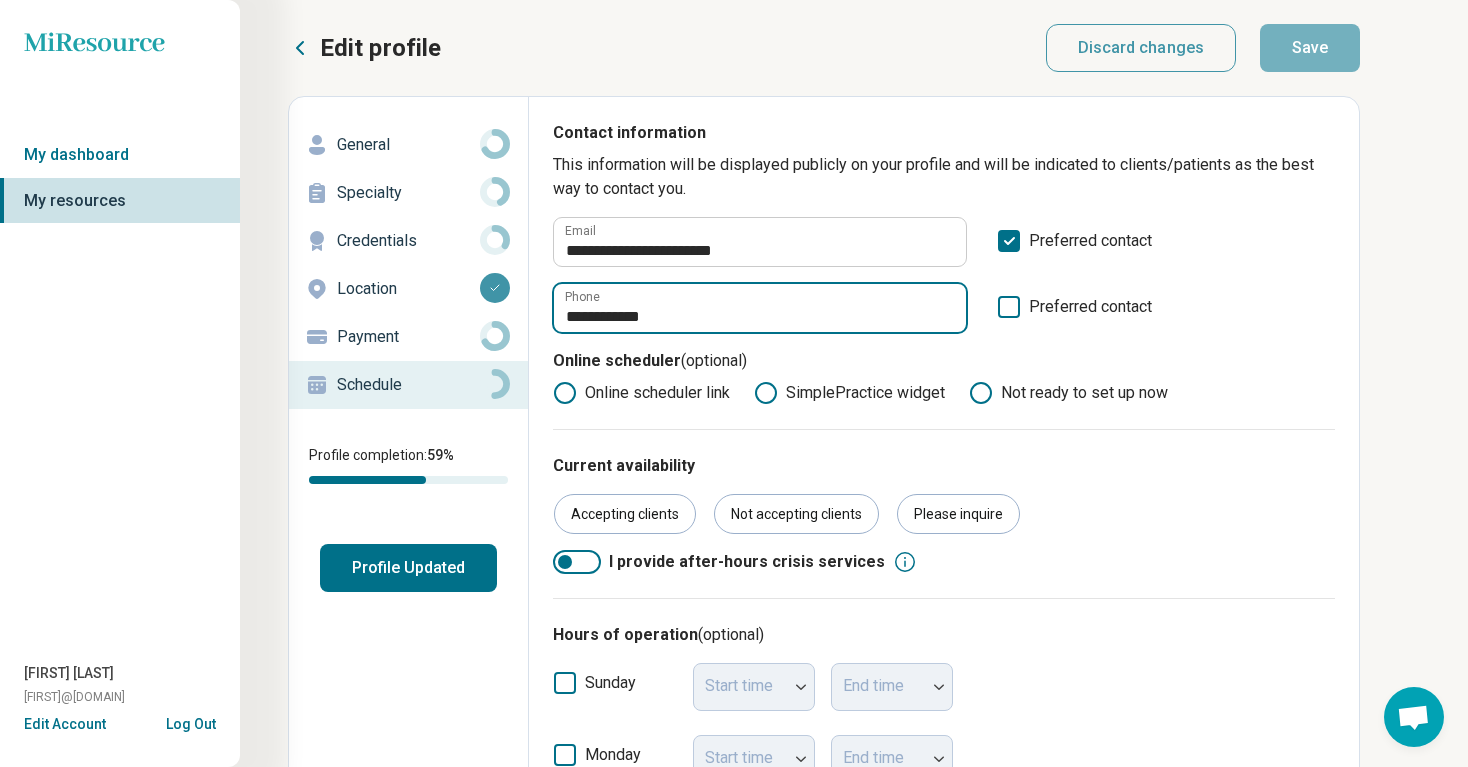 click on "**********" at bounding box center [760, 308] 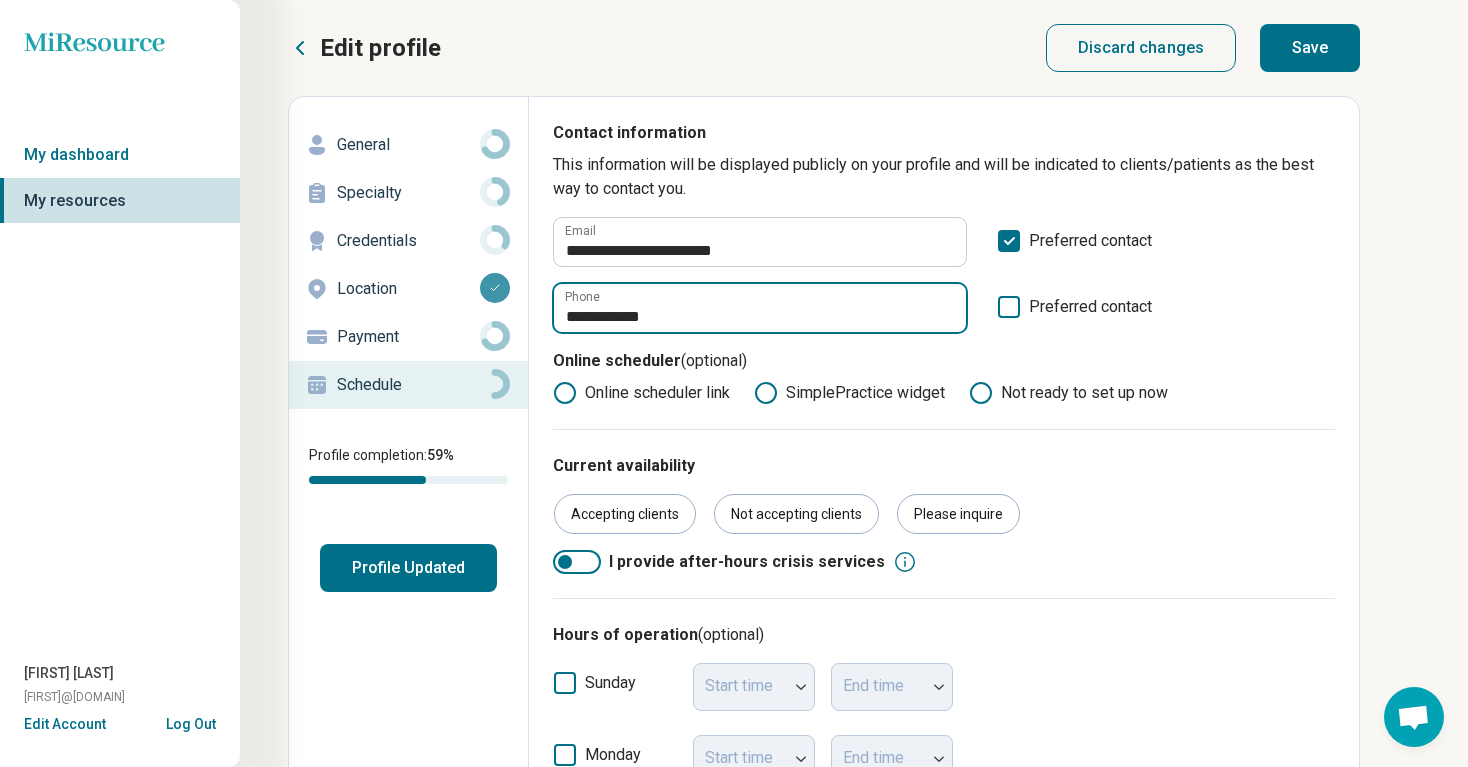 type on "**********" 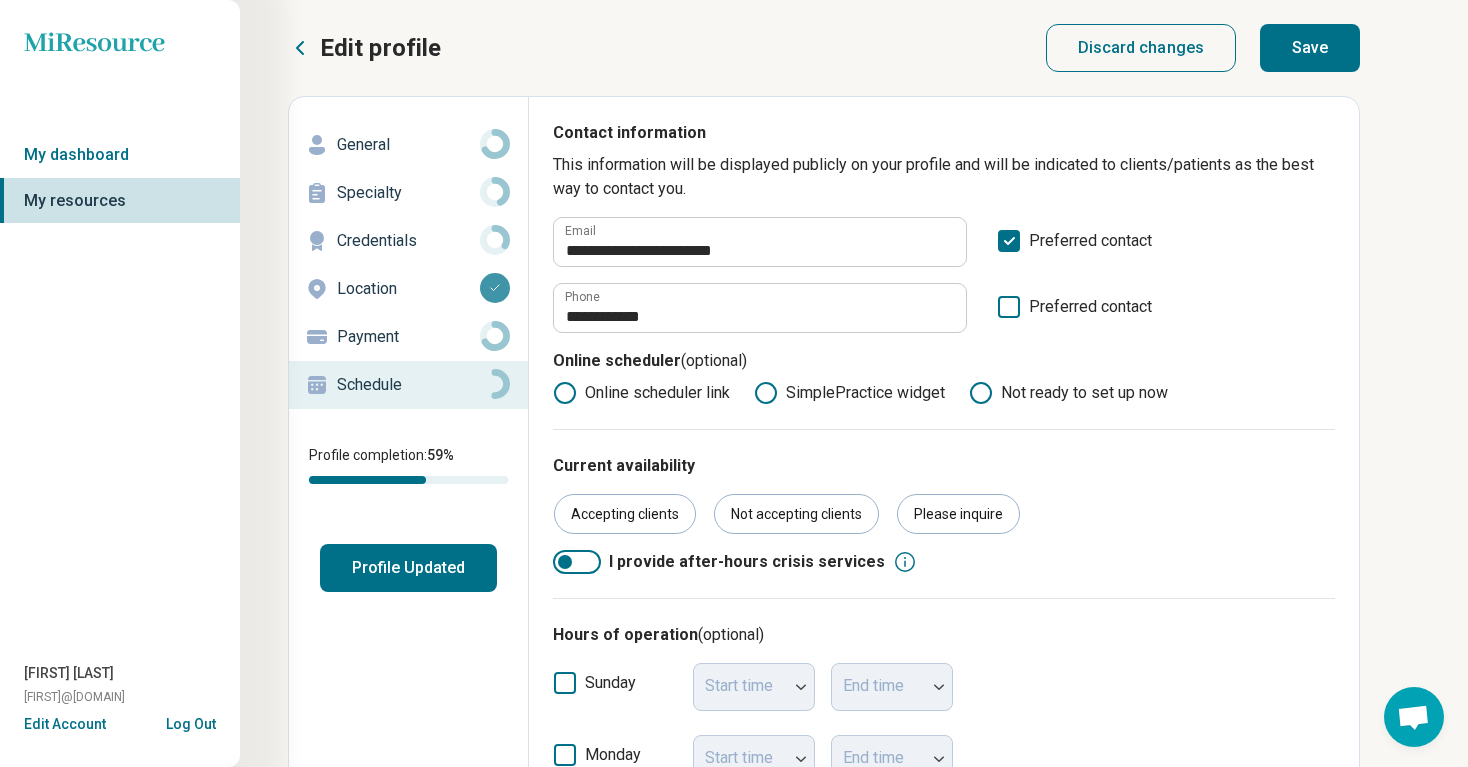 click 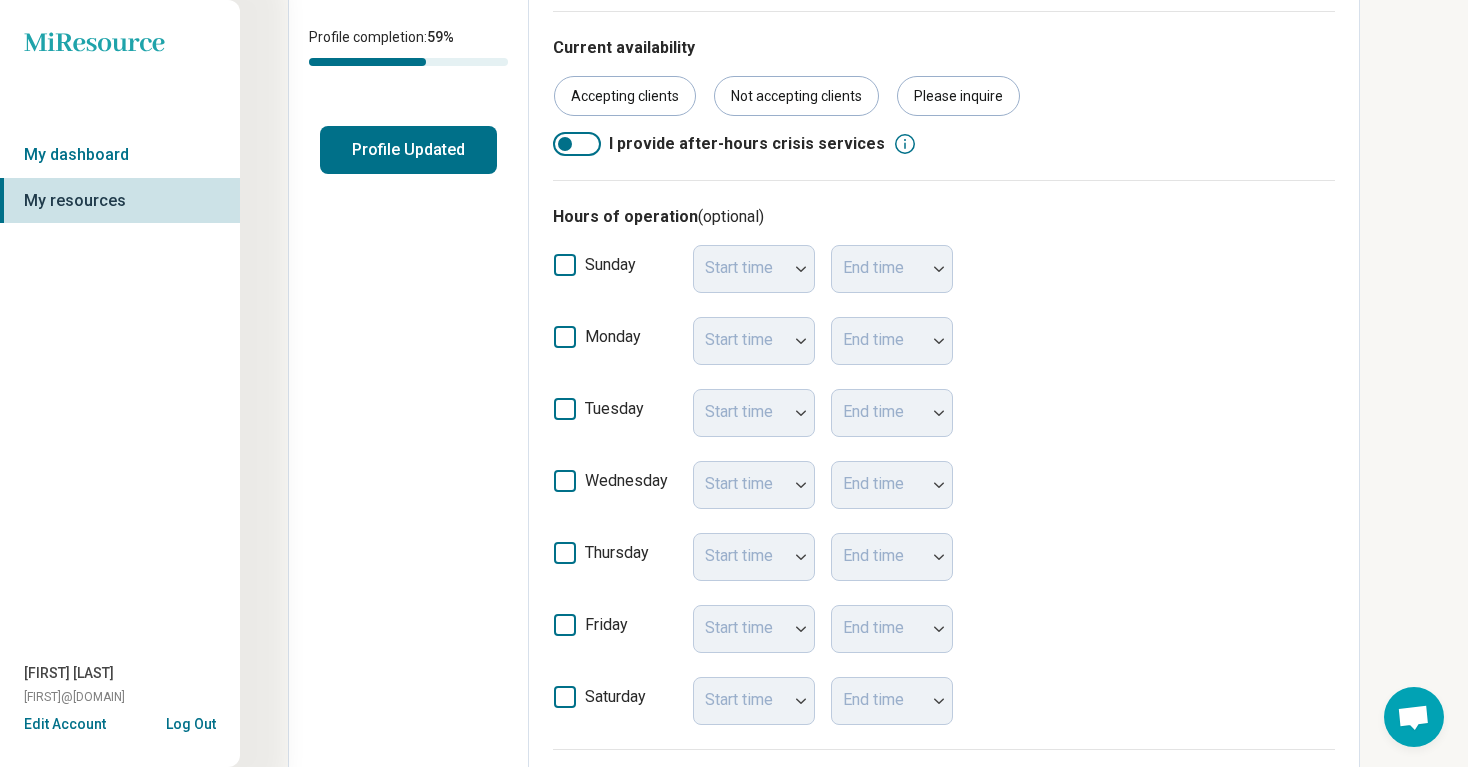 scroll, scrollTop: 0, scrollLeft: 0, axis: both 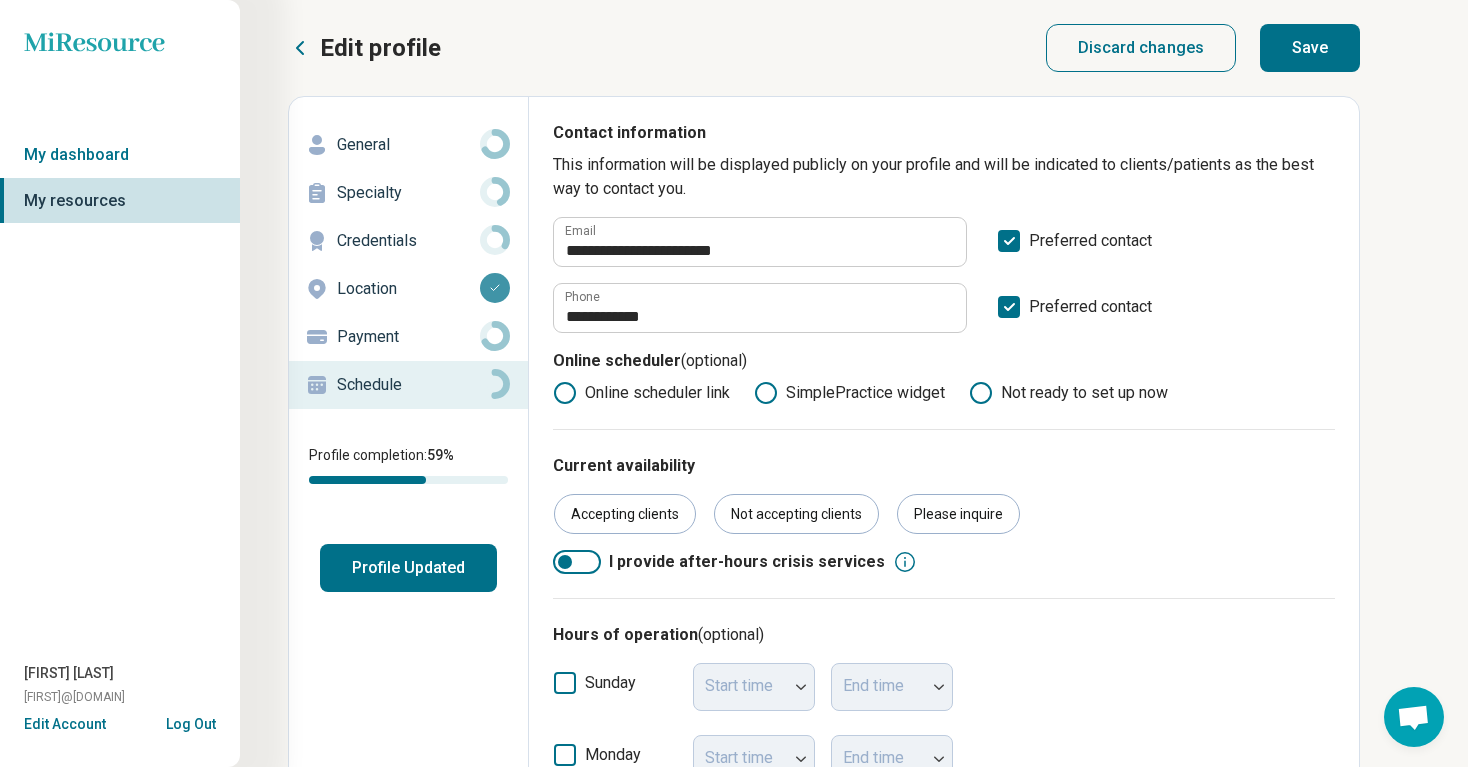 click on "Save" at bounding box center [1310, 48] 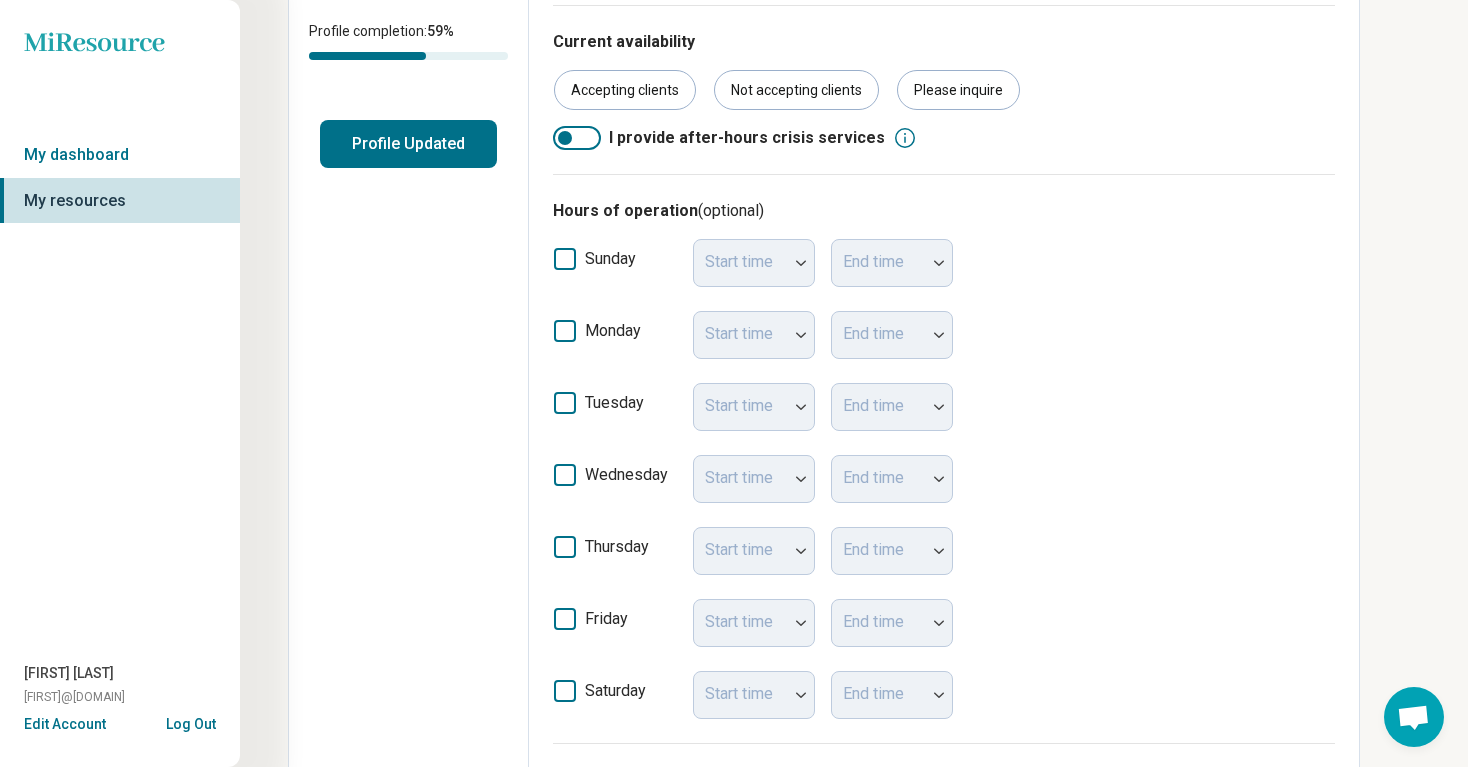 scroll, scrollTop: 513, scrollLeft: 0, axis: vertical 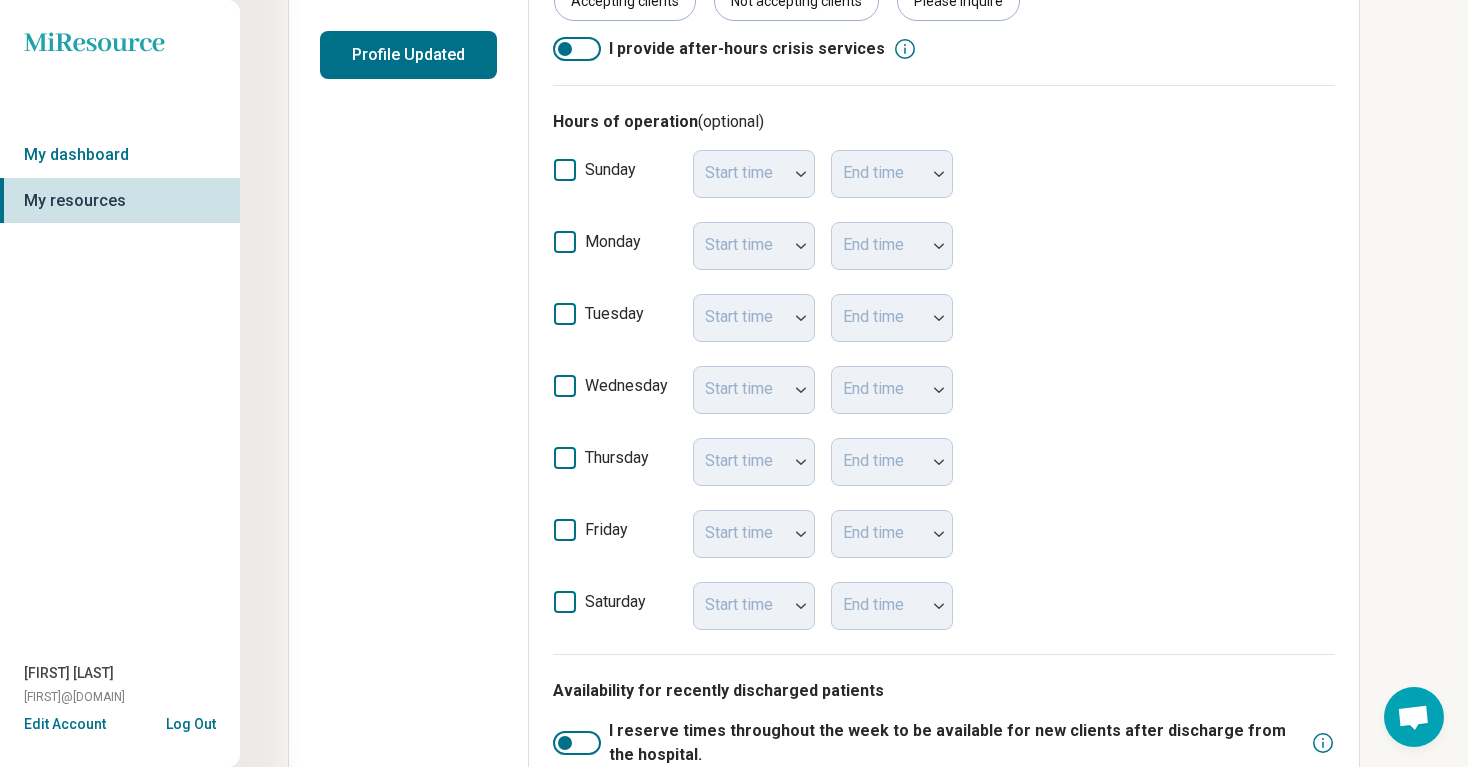 click 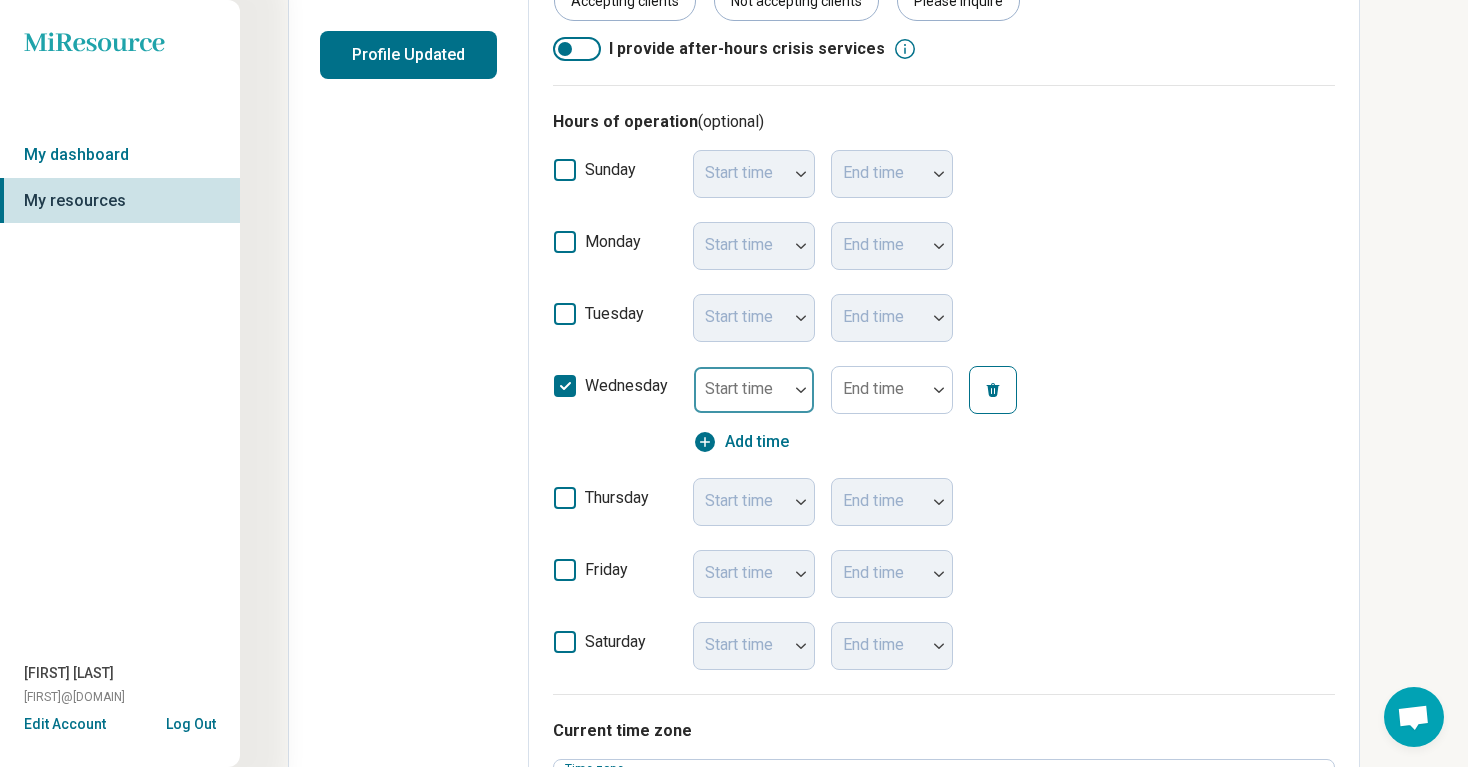 click at bounding box center (801, 390) 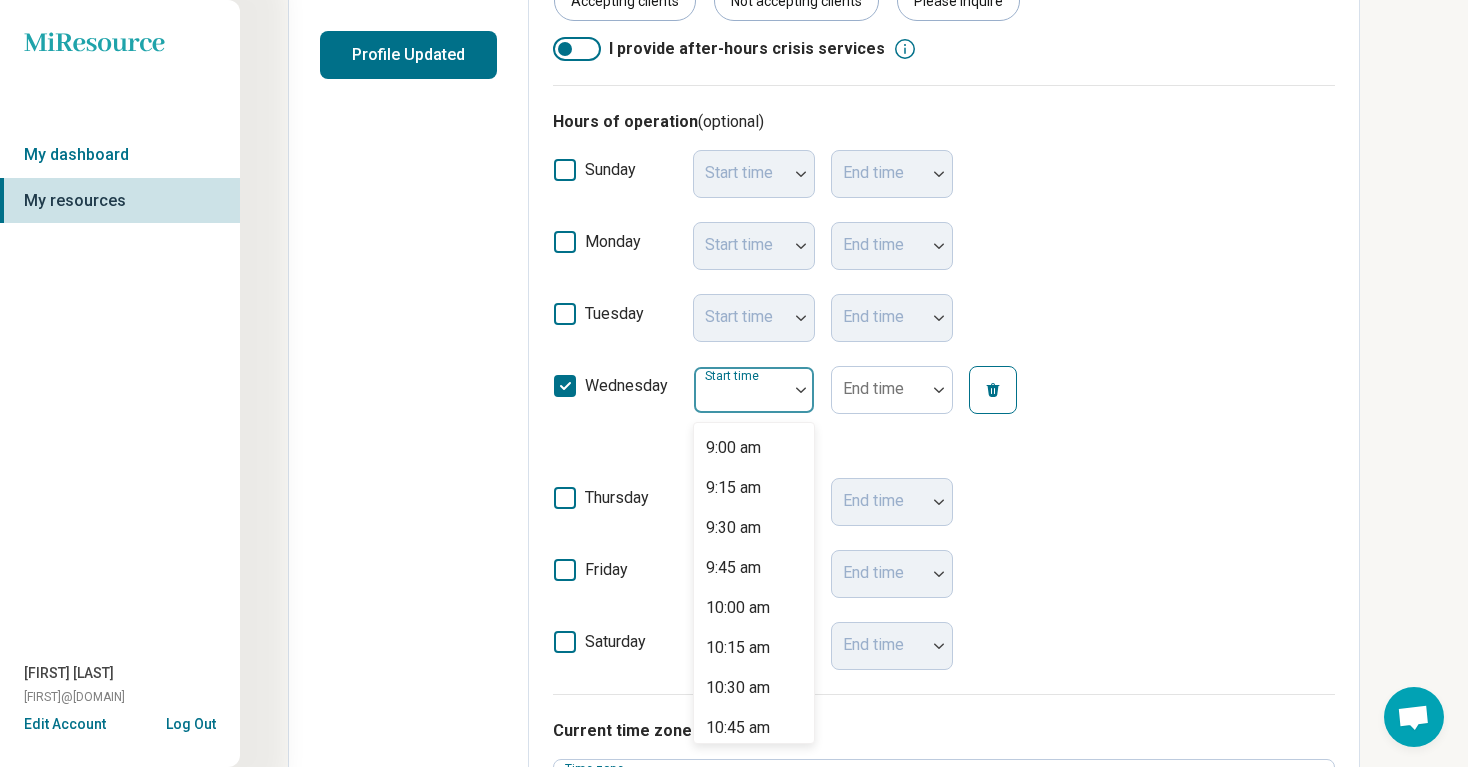 scroll, scrollTop: 1450, scrollLeft: 0, axis: vertical 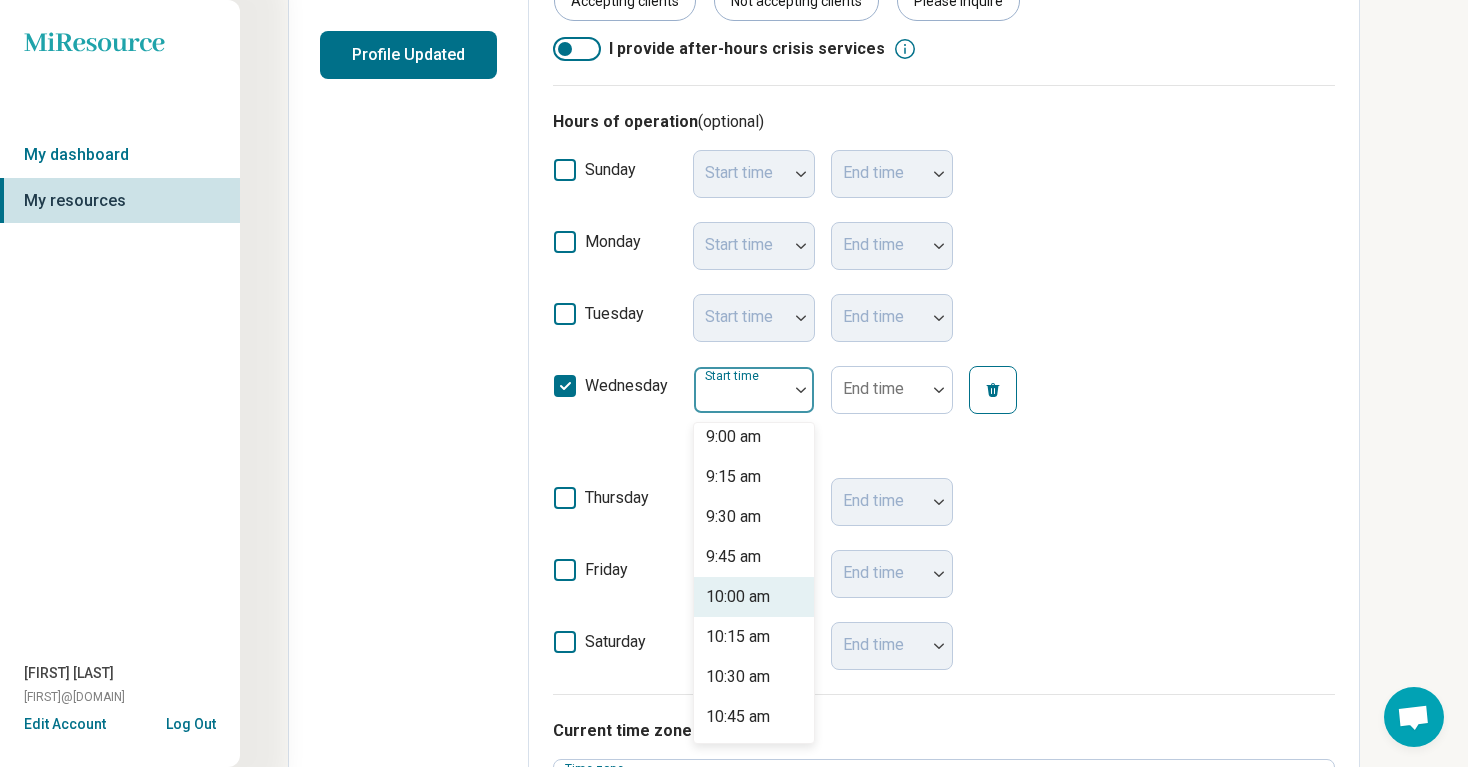 click on "10:00 am" at bounding box center (738, 597) 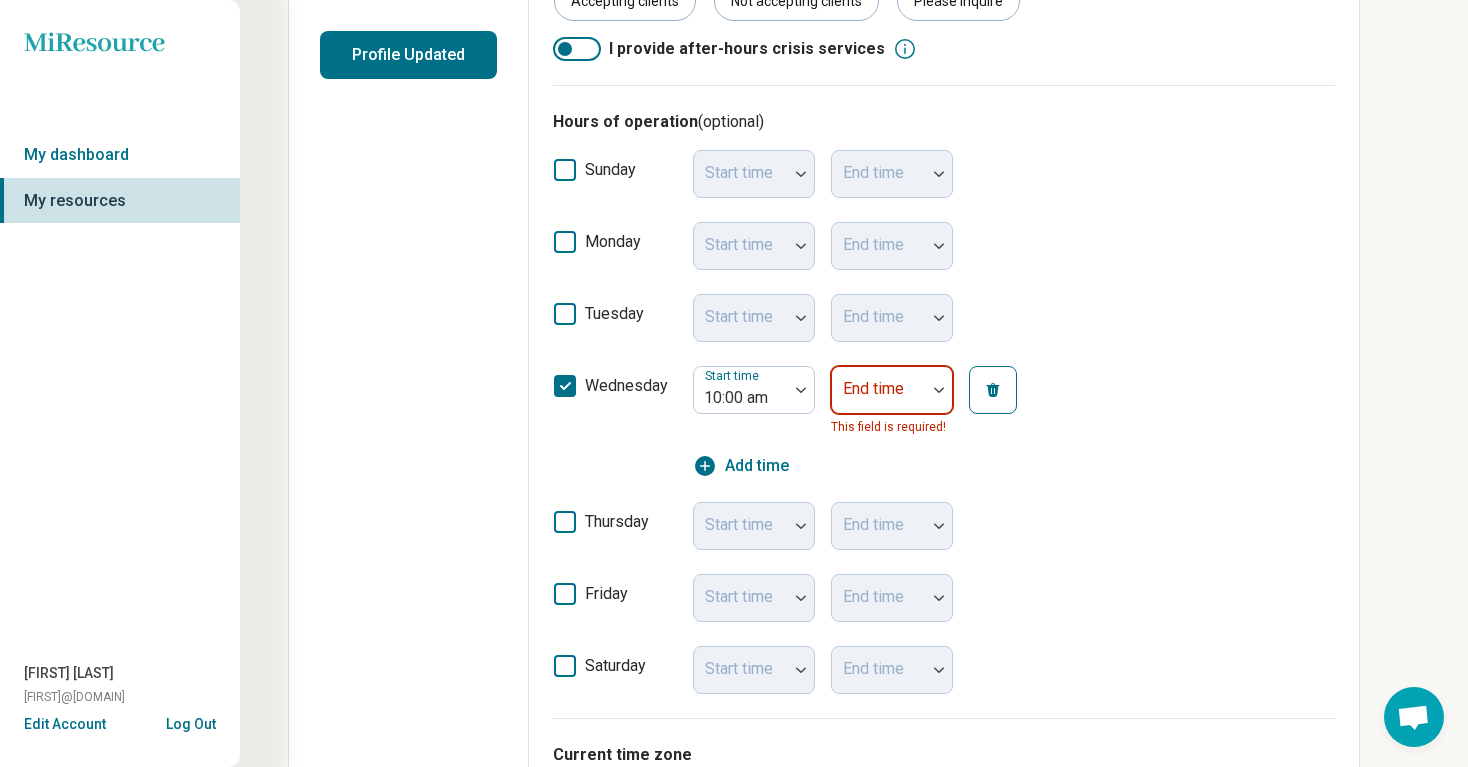 click at bounding box center (879, 390) 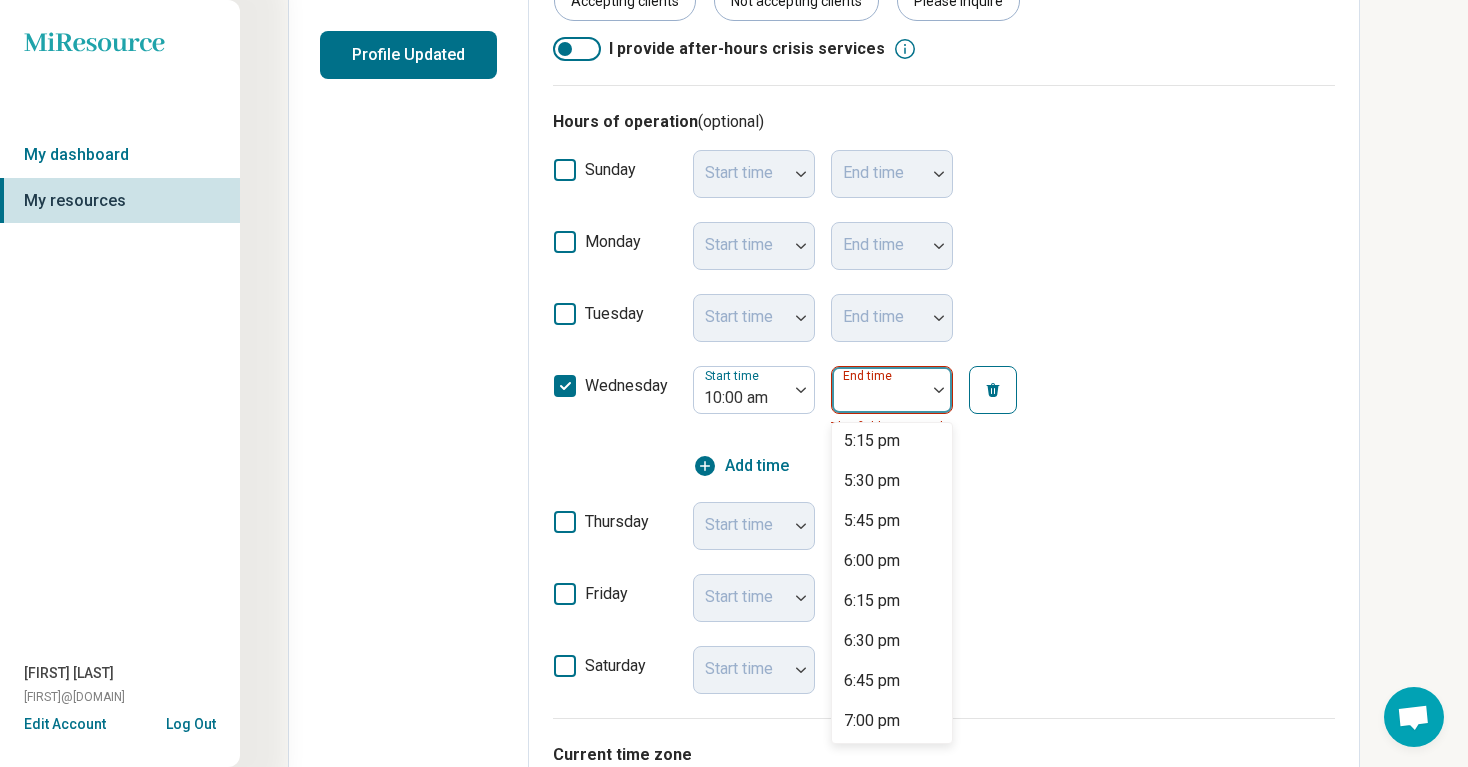 scroll, scrollTop: 1131, scrollLeft: 0, axis: vertical 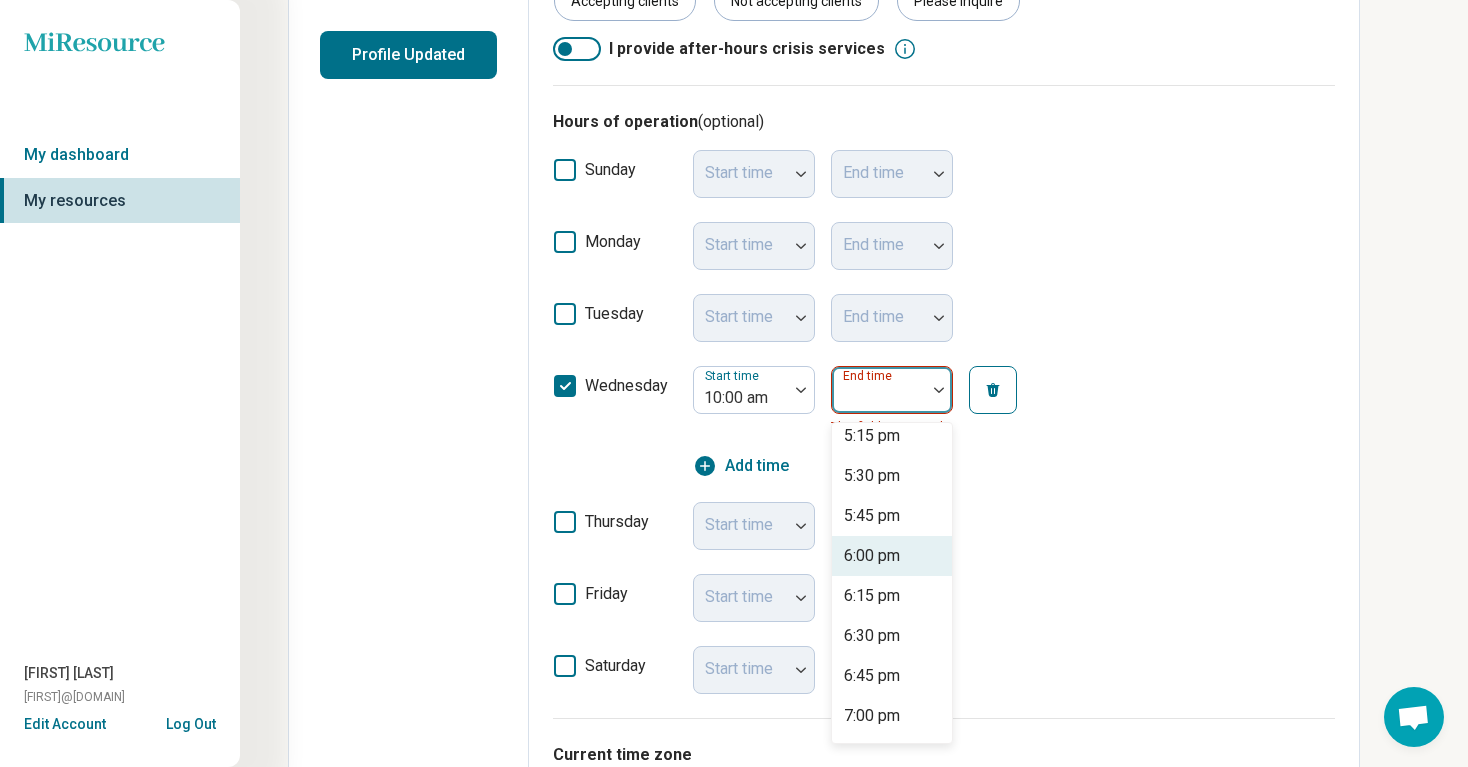 click on "6:00 pm" at bounding box center [872, 556] 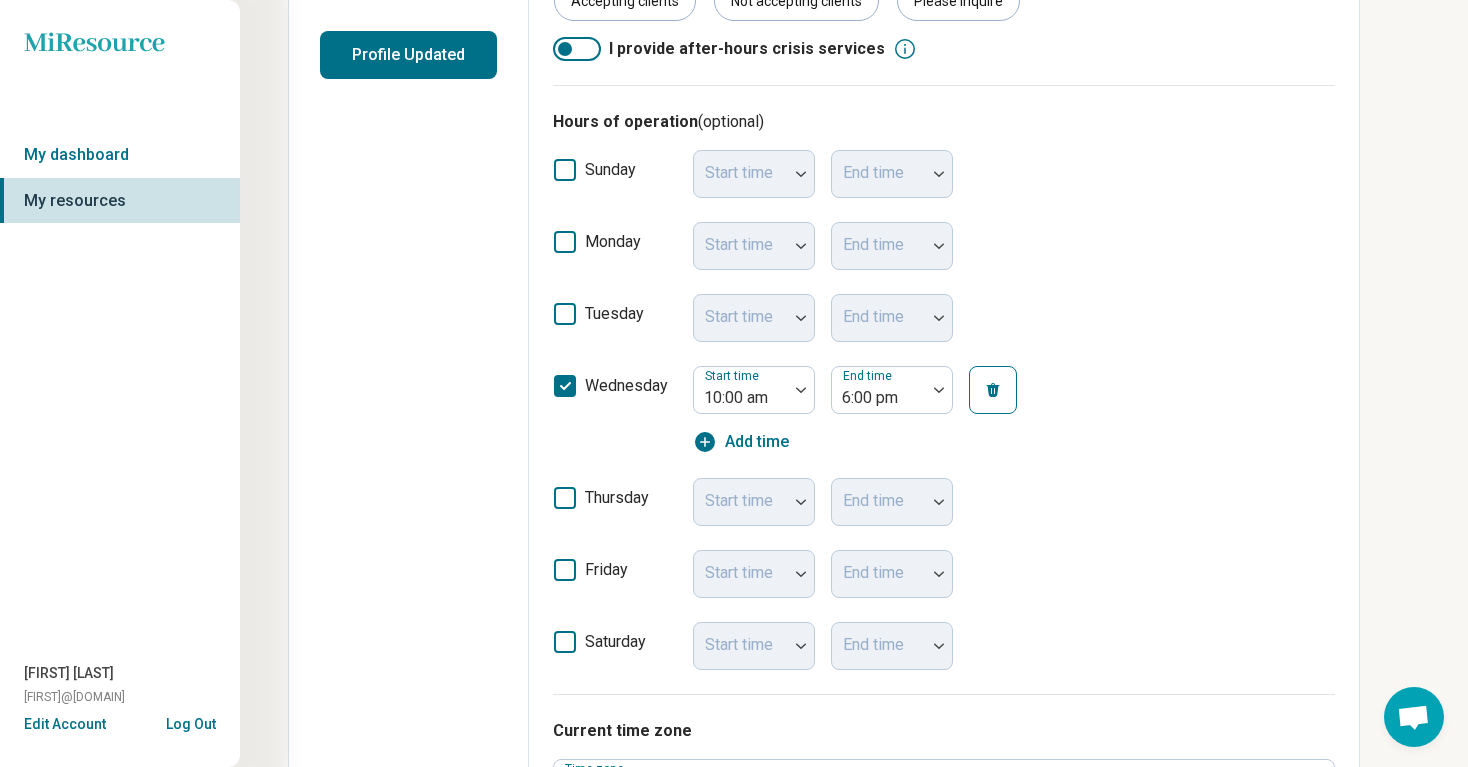 click 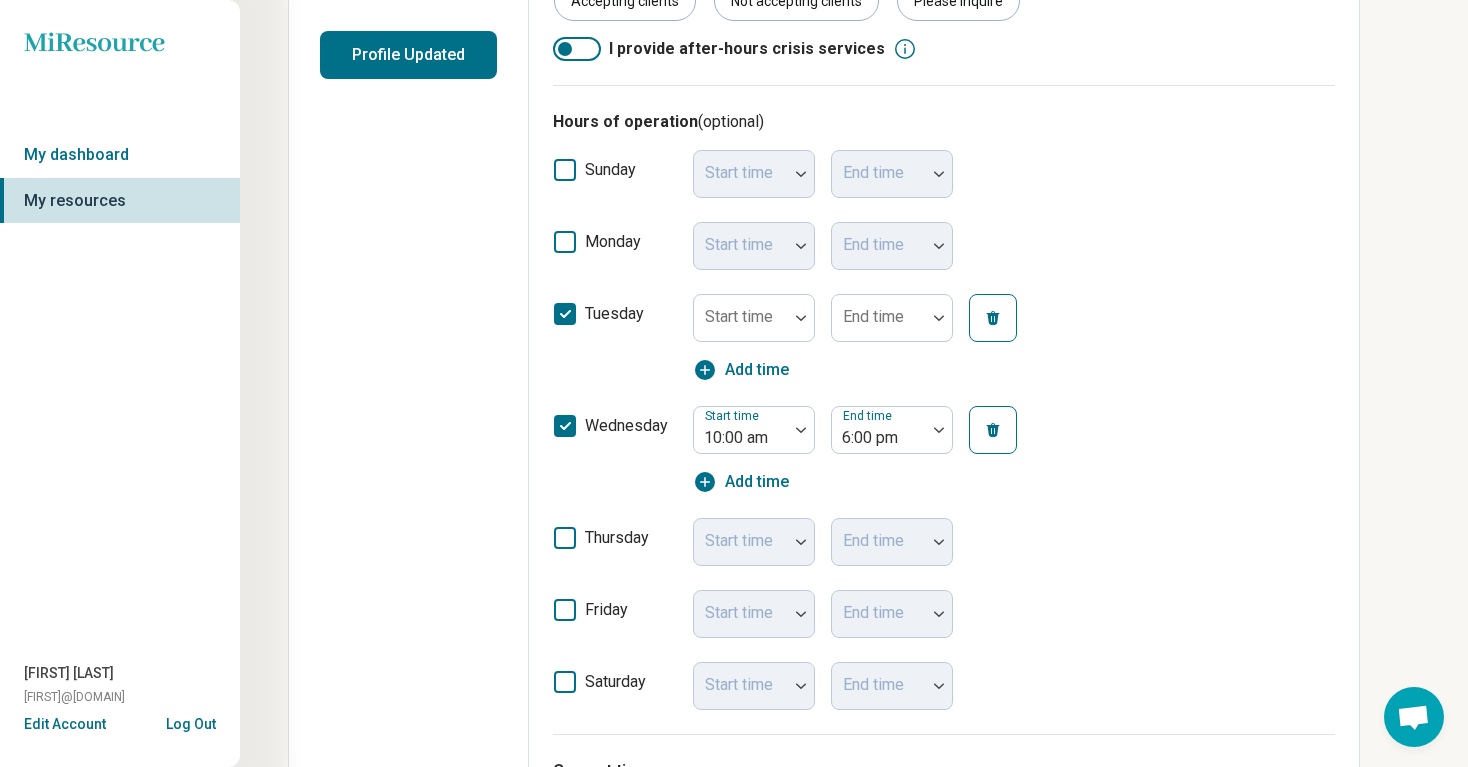 scroll, scrollTop: 10, scrollLeft: 0, axis: vertical 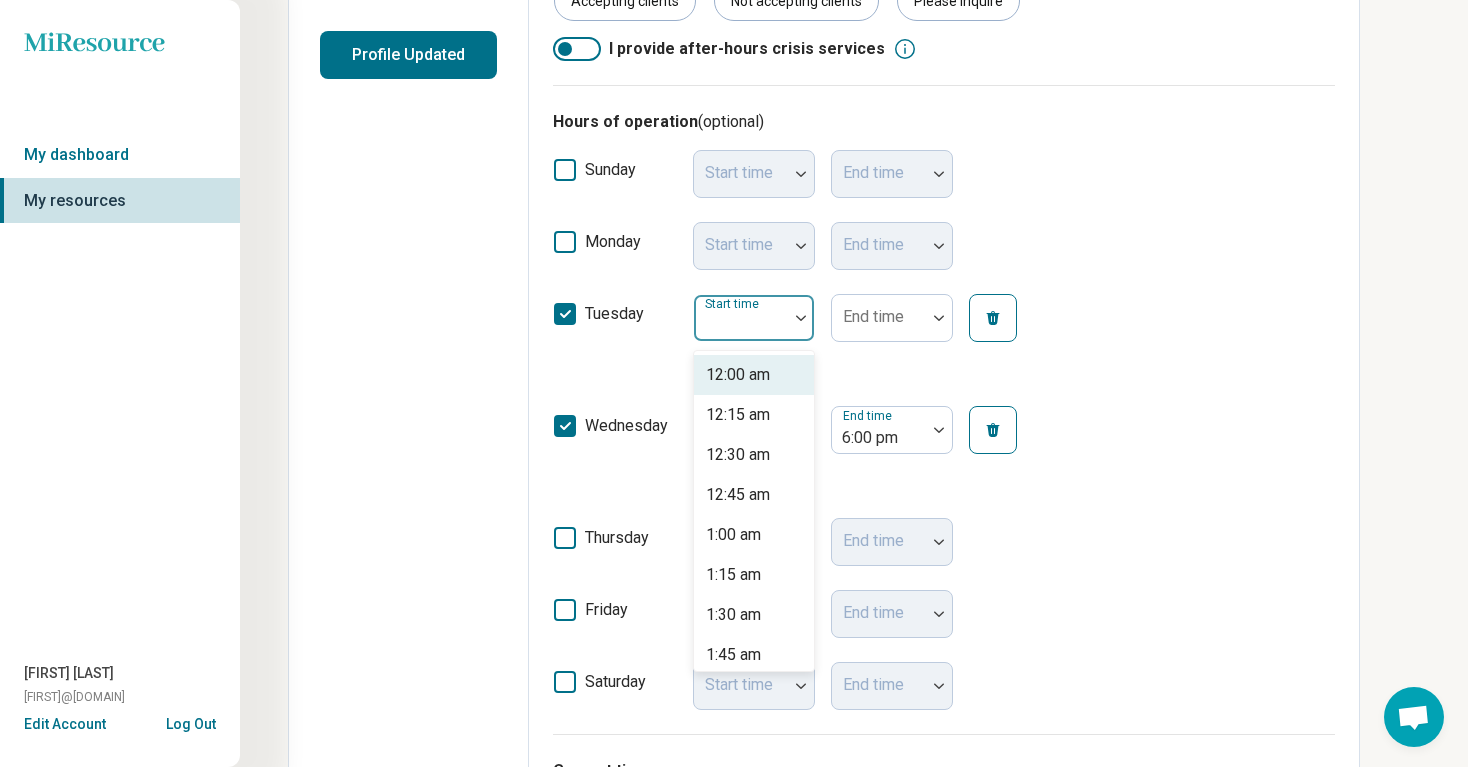 click at bounding box center [801, 318] 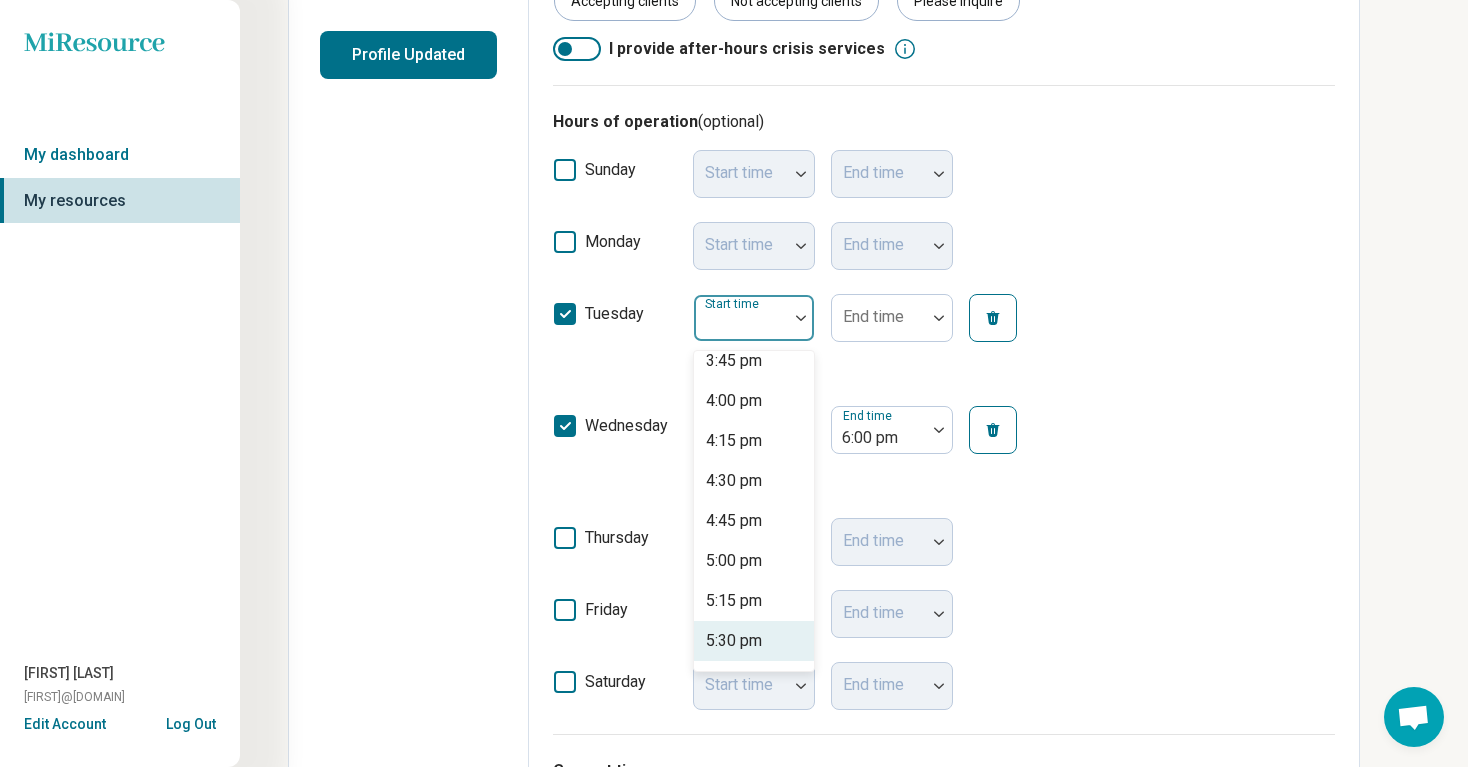 scroll, scrollTop: 2510, scrollLeft: 0, axis: vertical 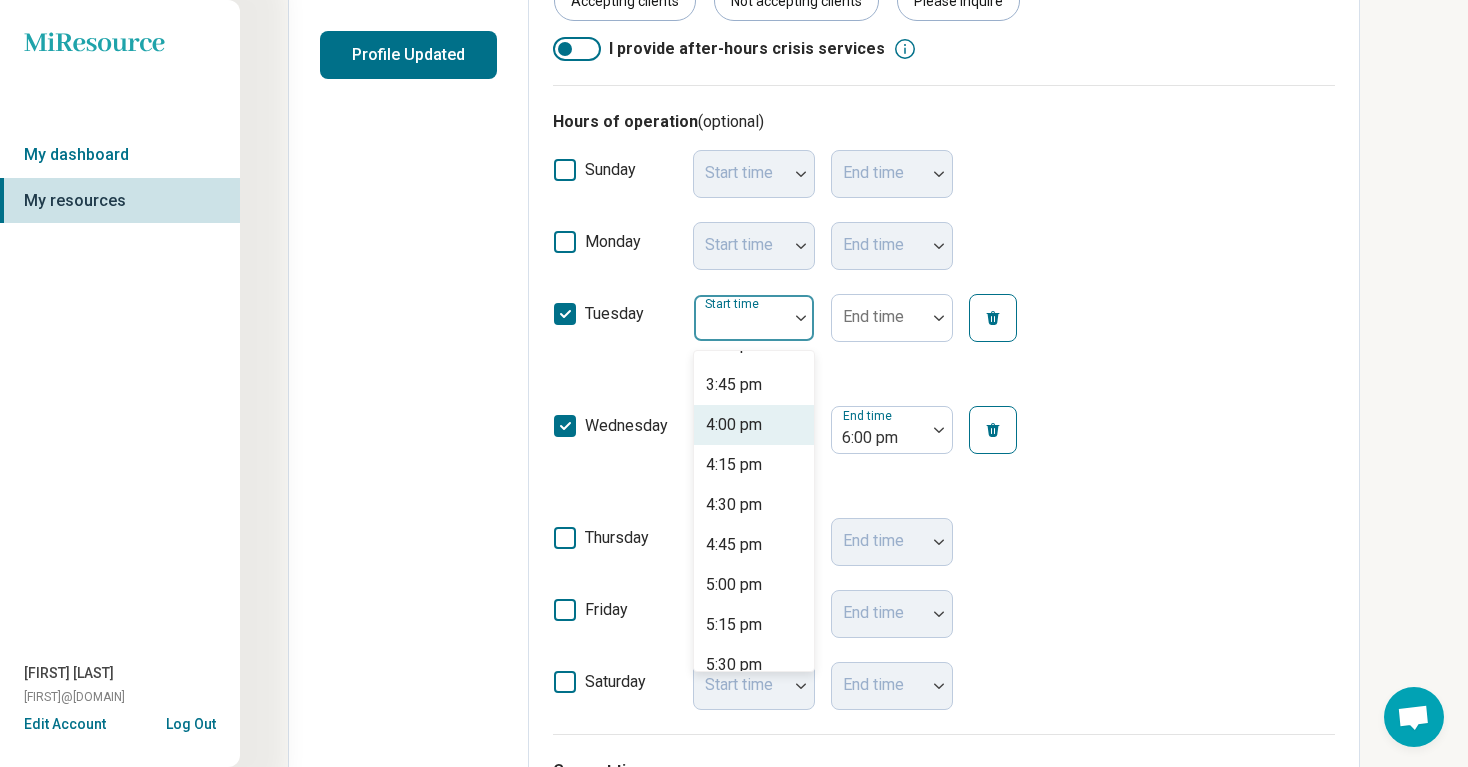 click on "4:00 pm" at bounding box center (734, 425) 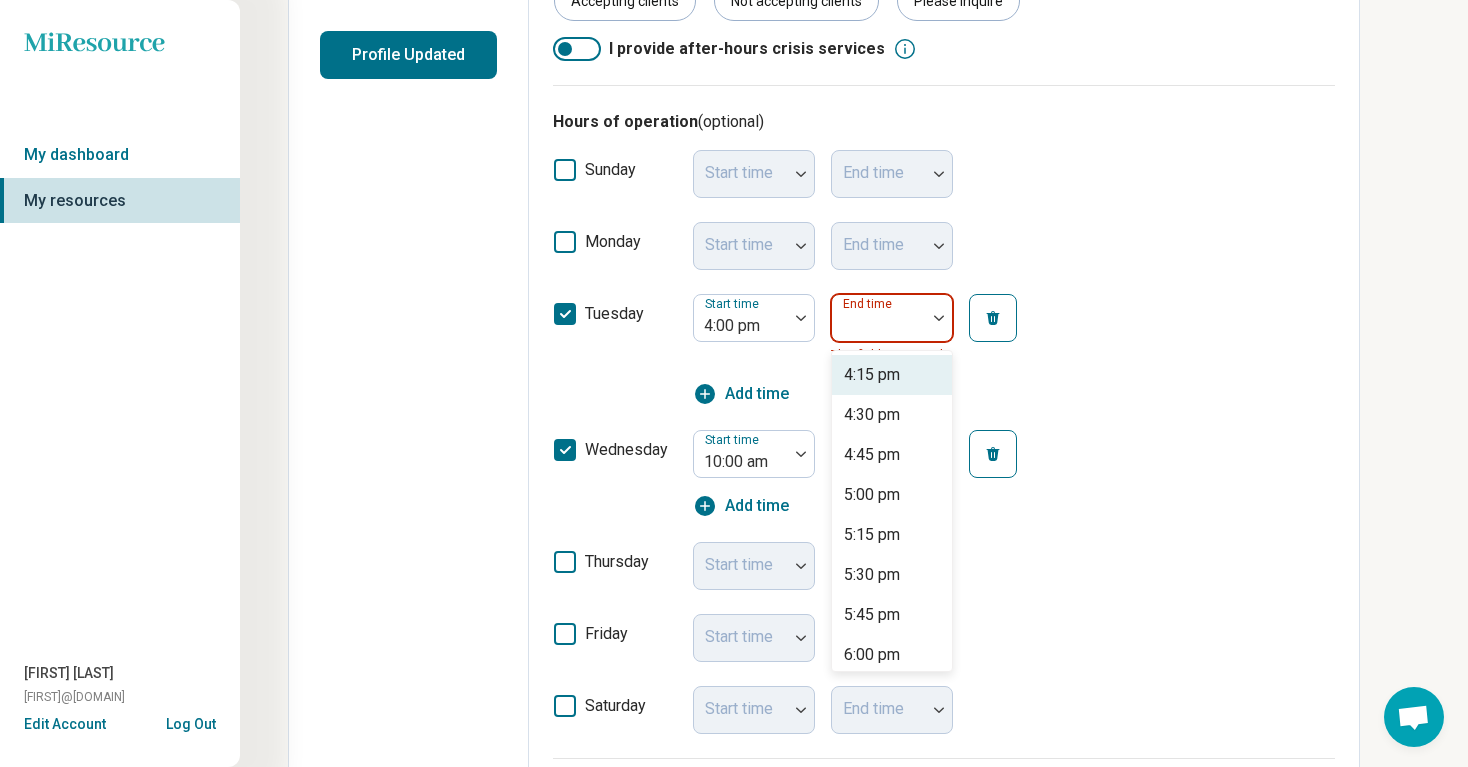 click on "End time" at bounding box center [892, 318] 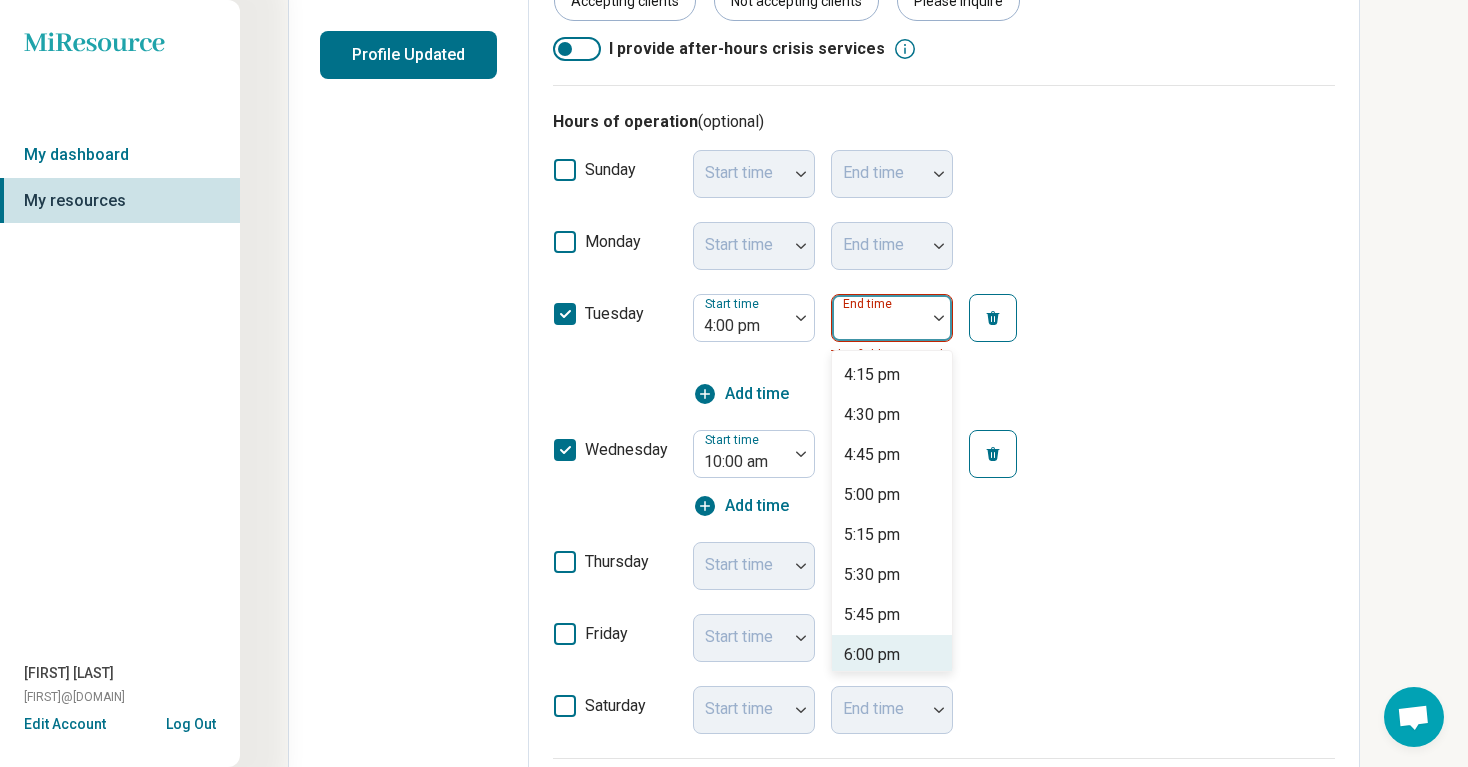 click on "6:00 pm" at bounding box center [892, 655] 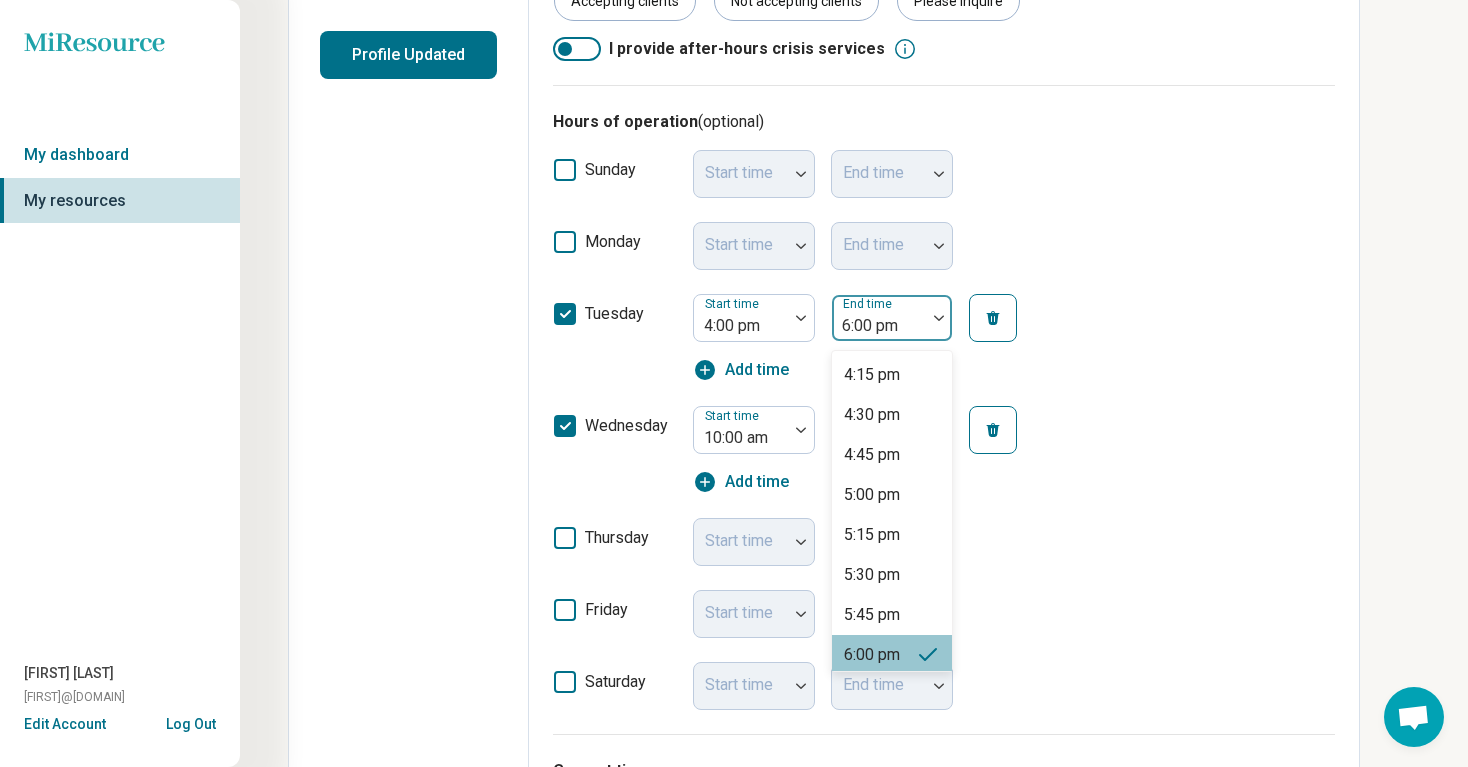 click at bounding box center [939, 318] 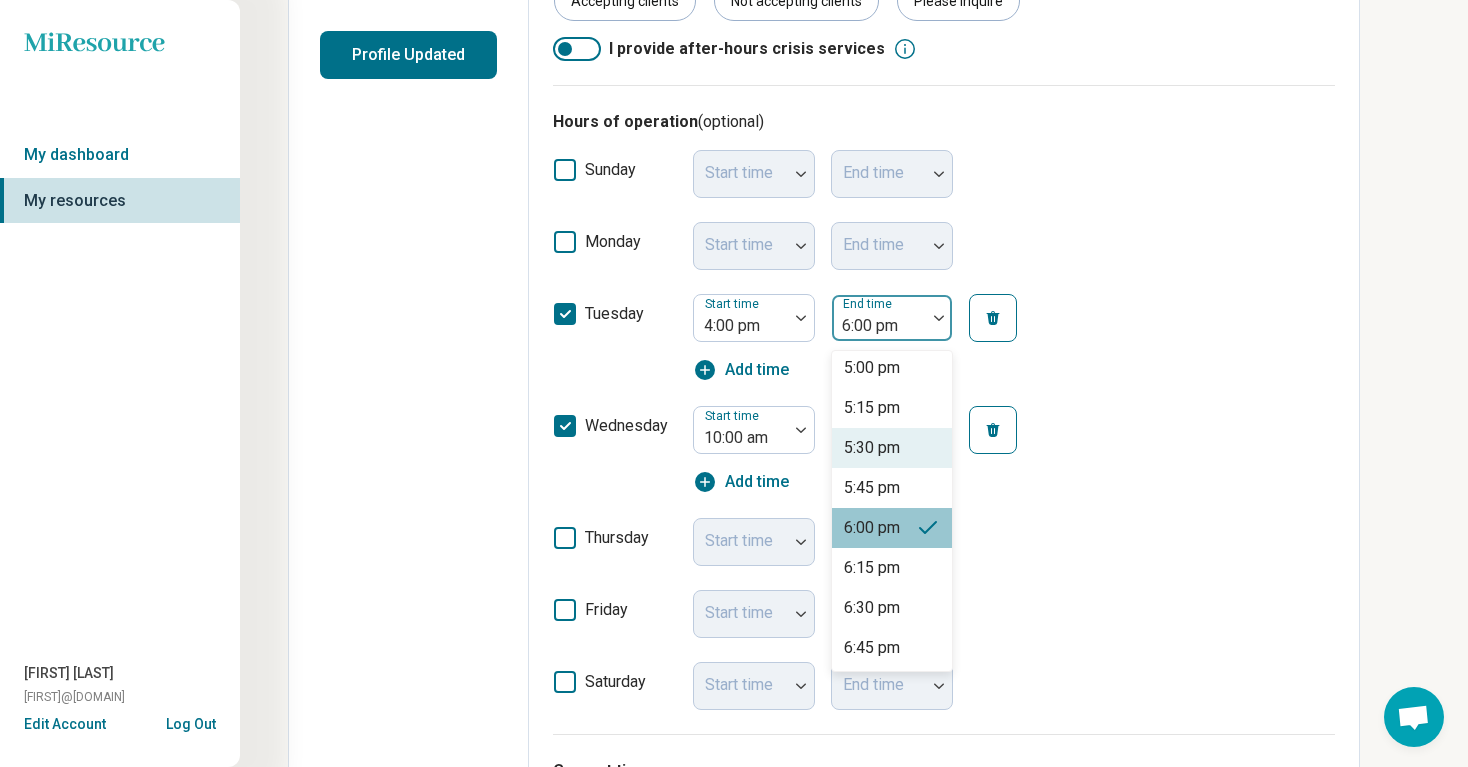 scroll, scrollTop: 151, scrollLeft: 0, axis: vertical 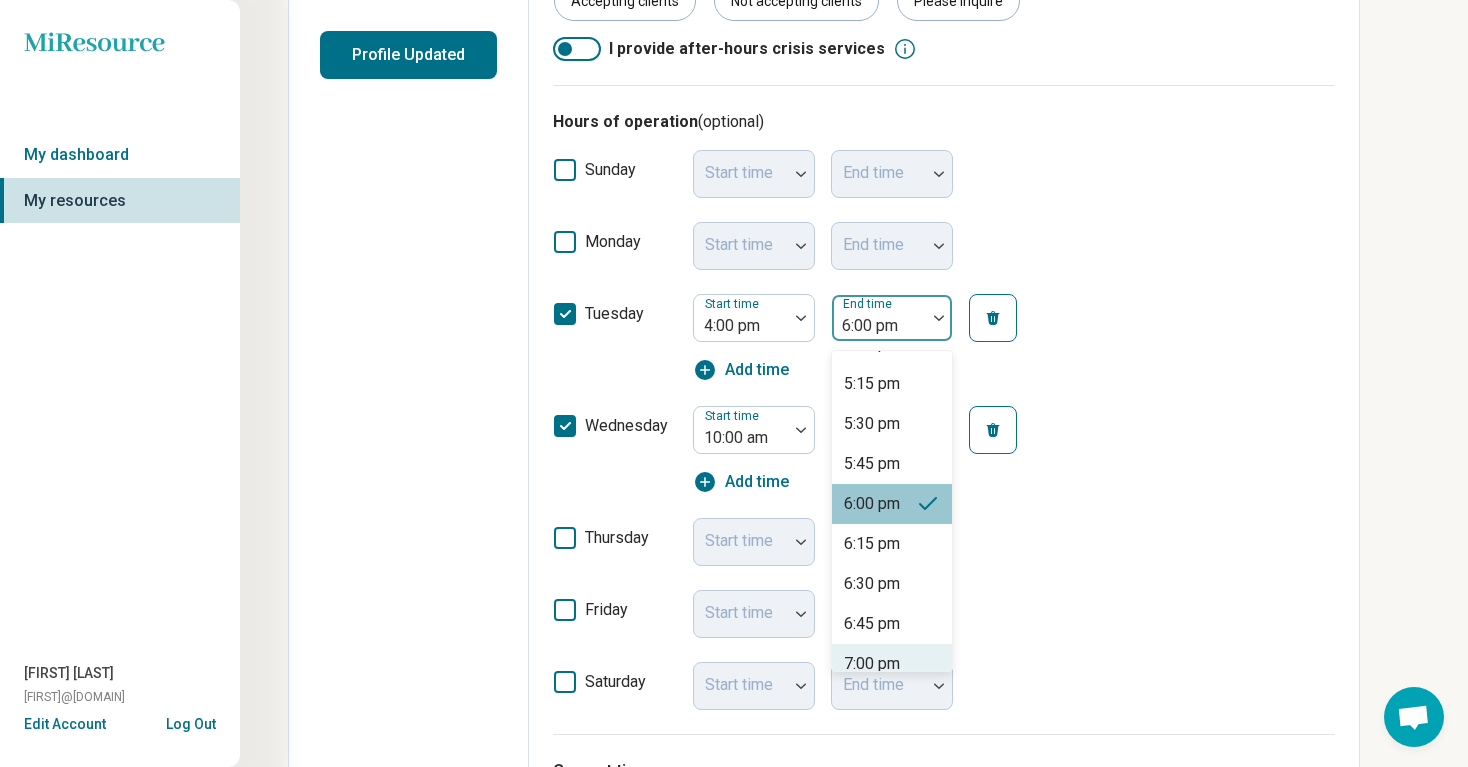 click on "7:00 pm" at bounding box center (872, 664) 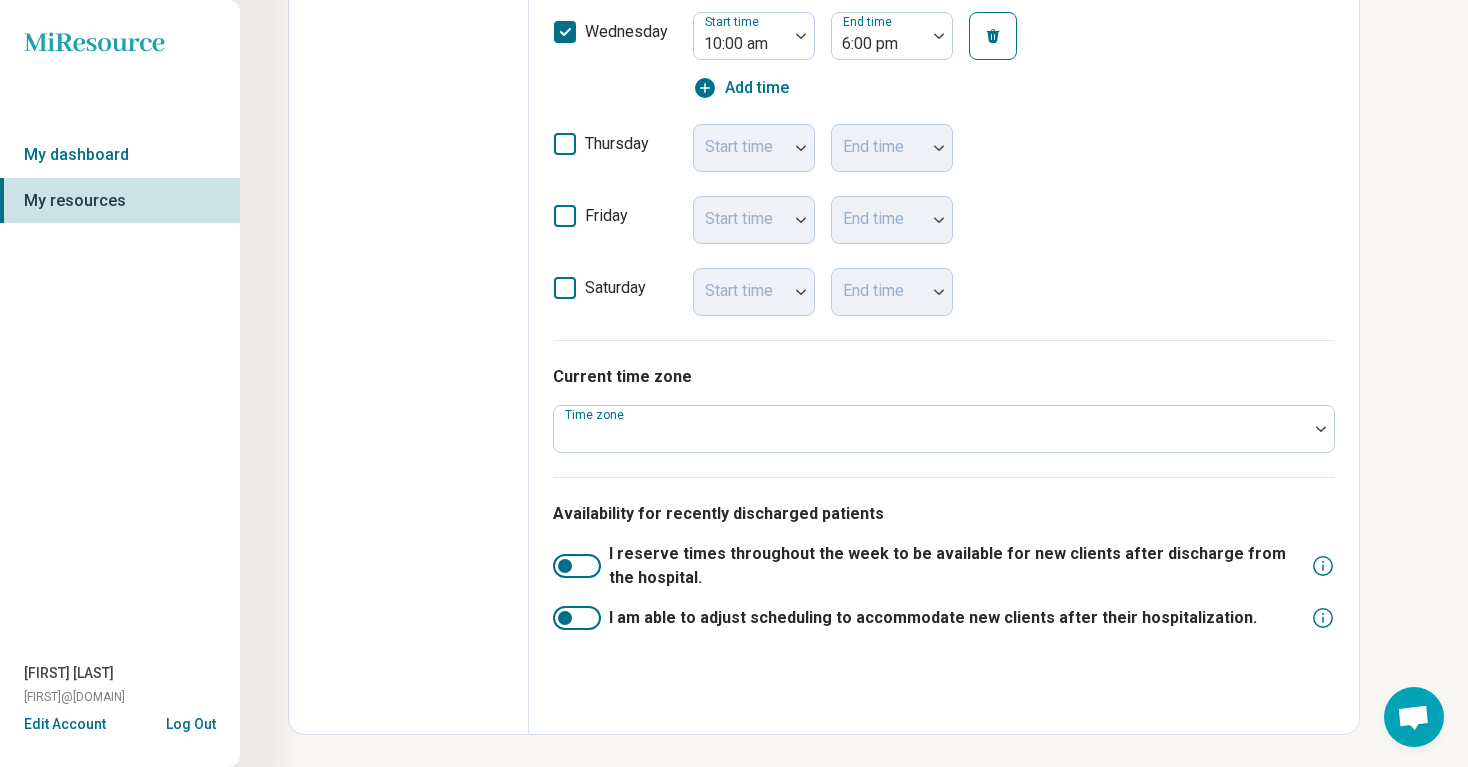 scroll, scrollTop: 0, scrollLeft: 0, axis: both 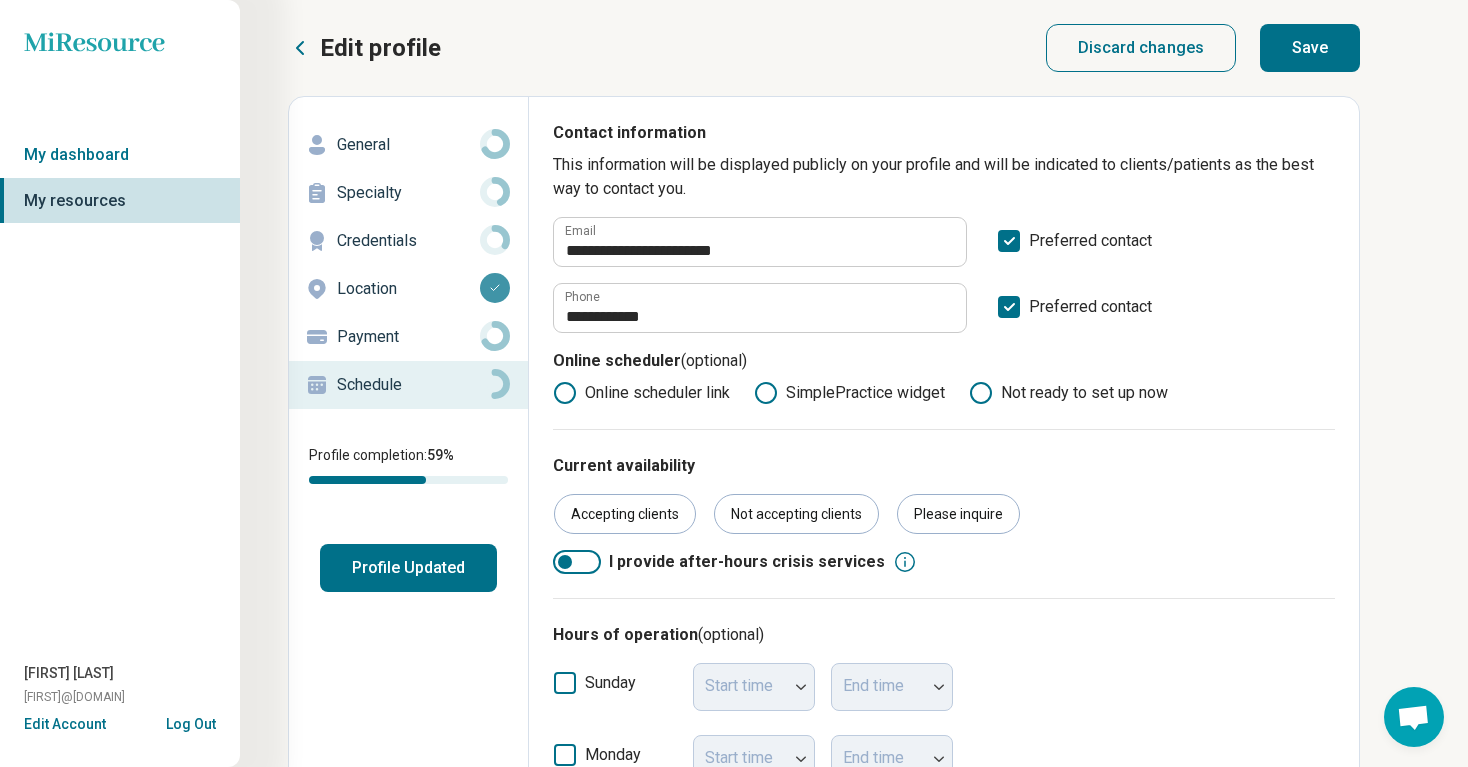 click on "Save" at bounding box center [1310, 48] 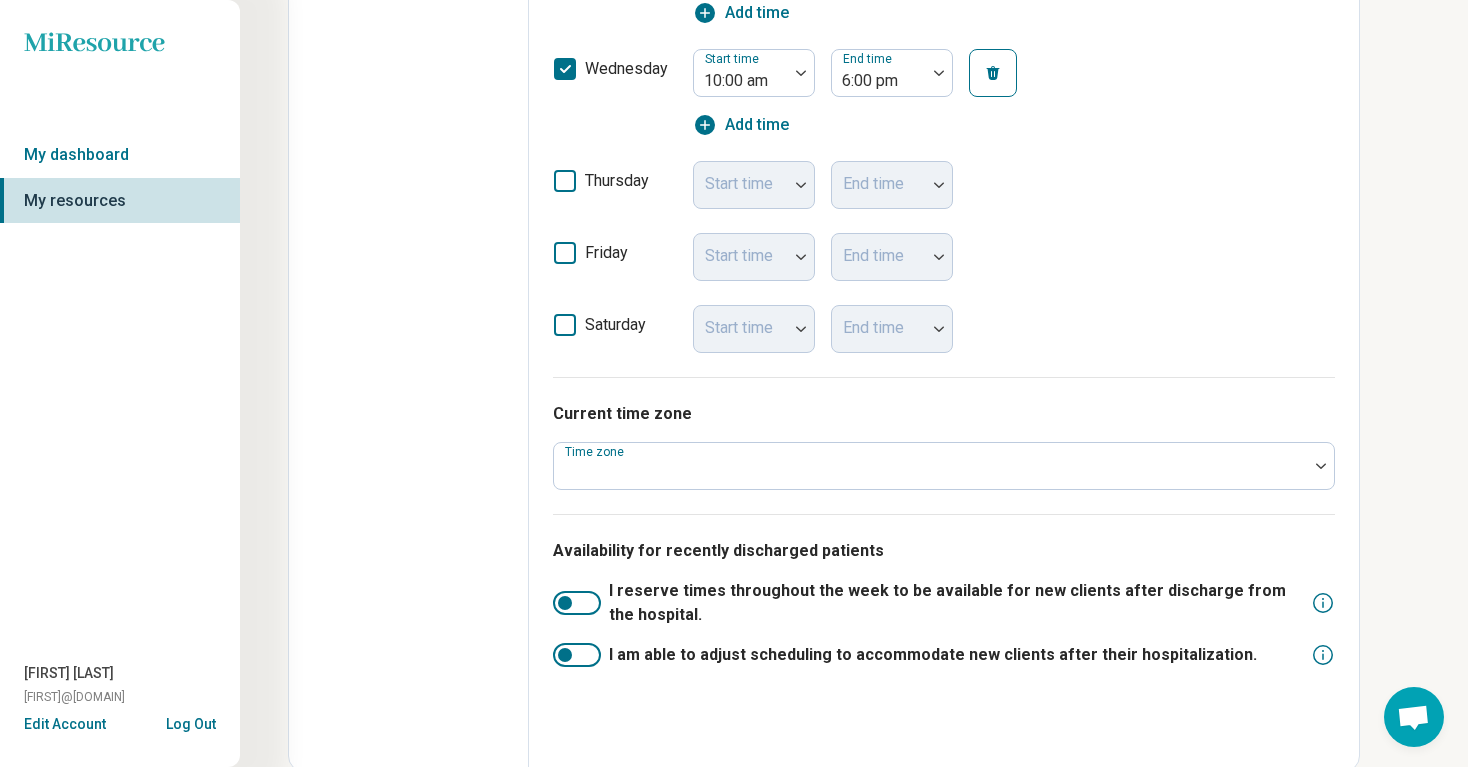scroll, scrollTop: 907, scrollLeft: 0, axis: vertical 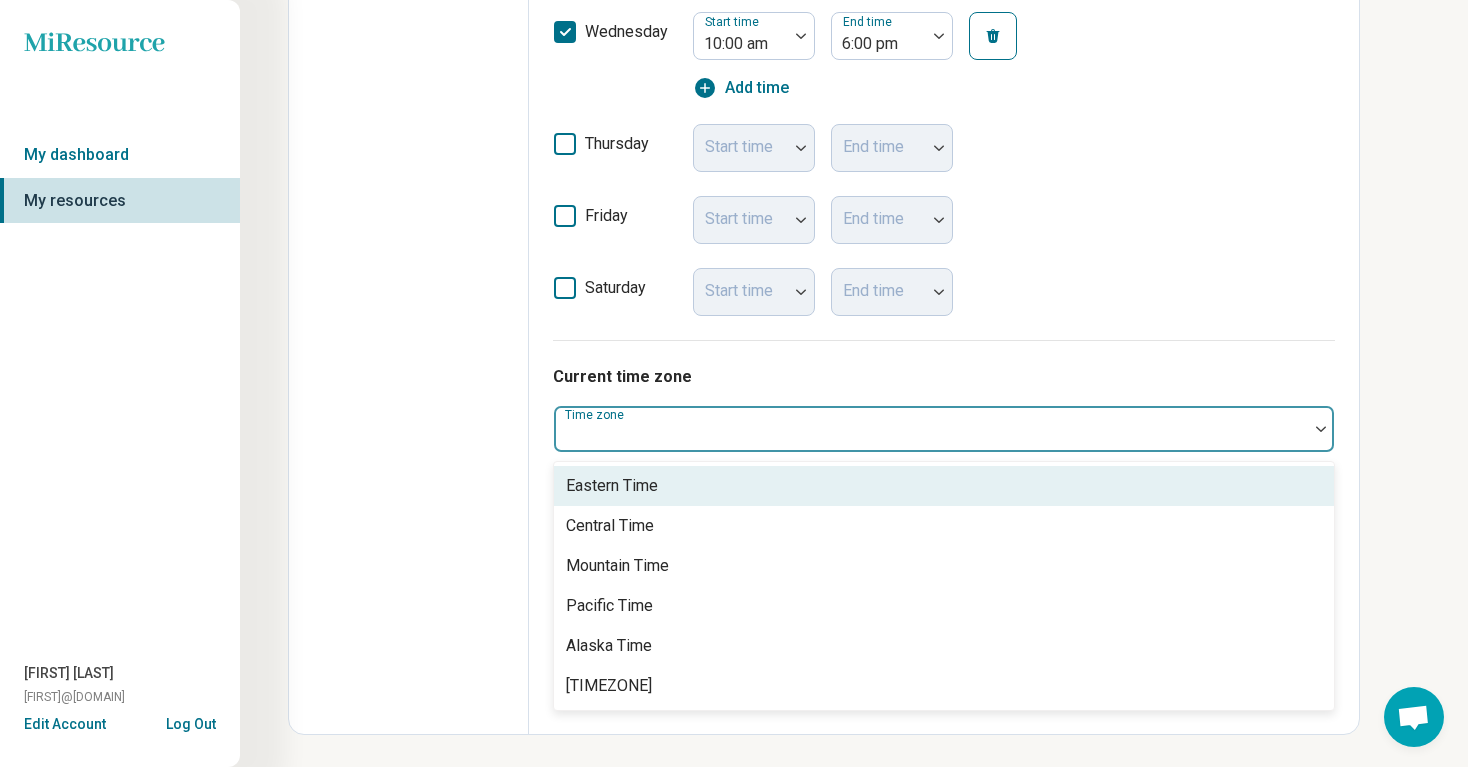 click at bounding box center [931, 429] 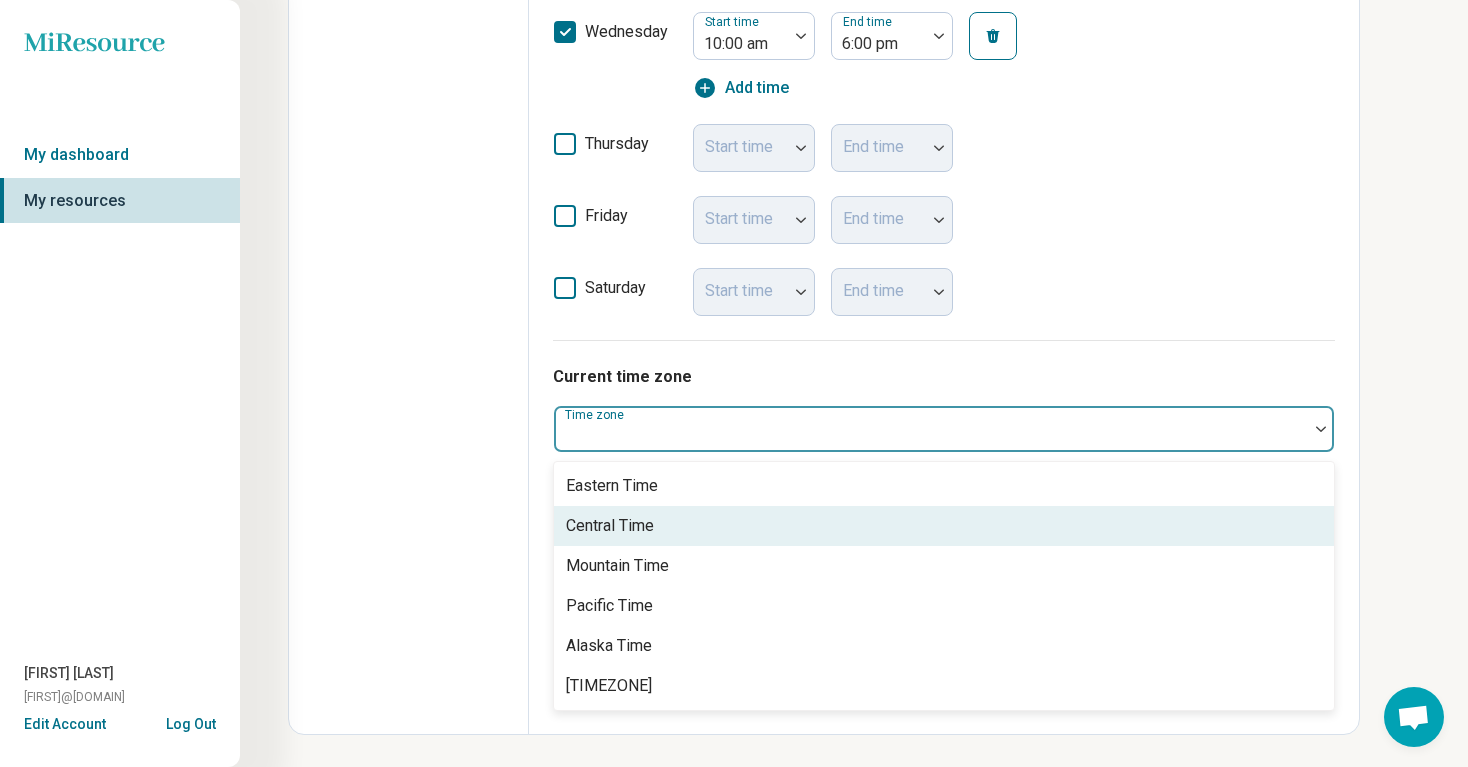click on "Central Time" at bounding box center [944, 526] 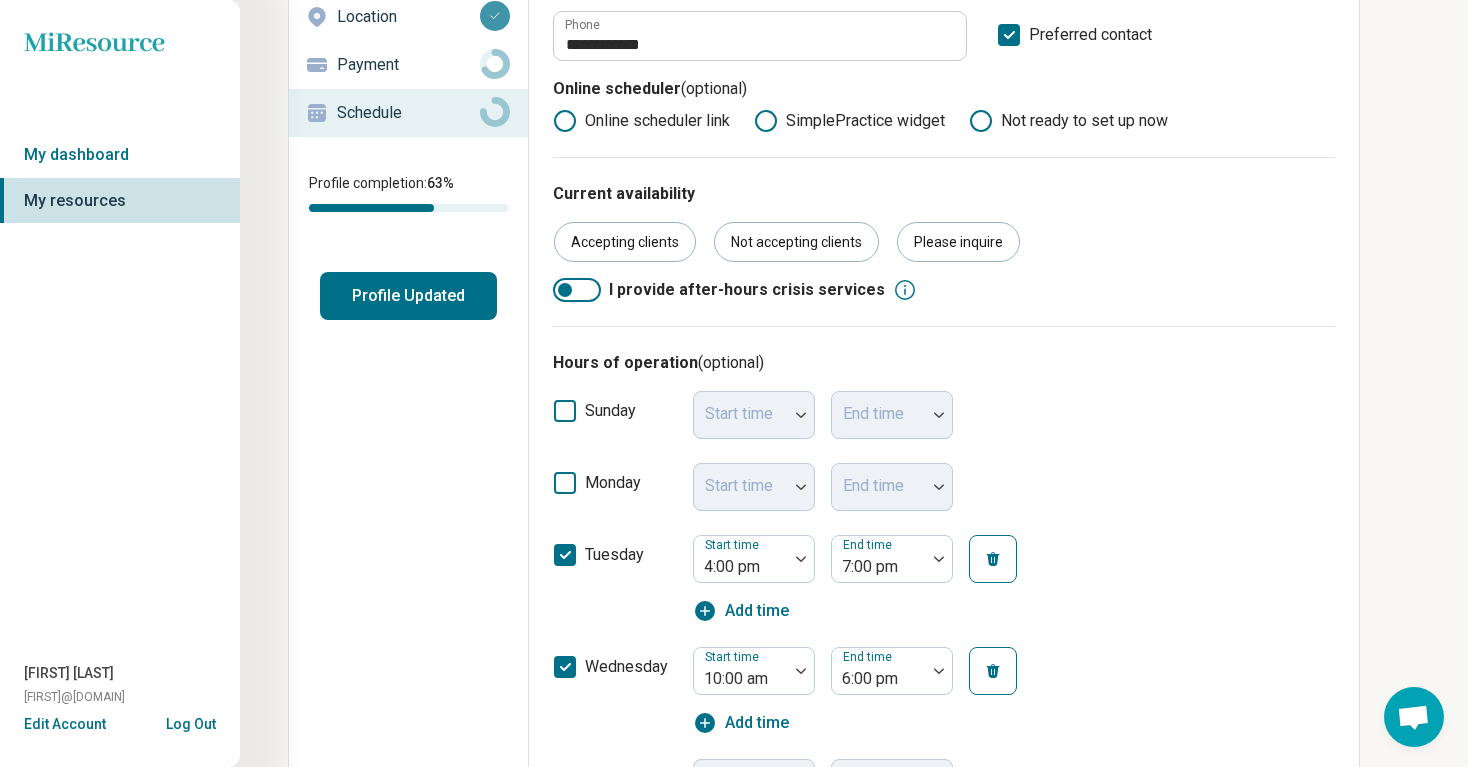 scroll, scrollTop: 0, scrollLeft: 0, axis: both 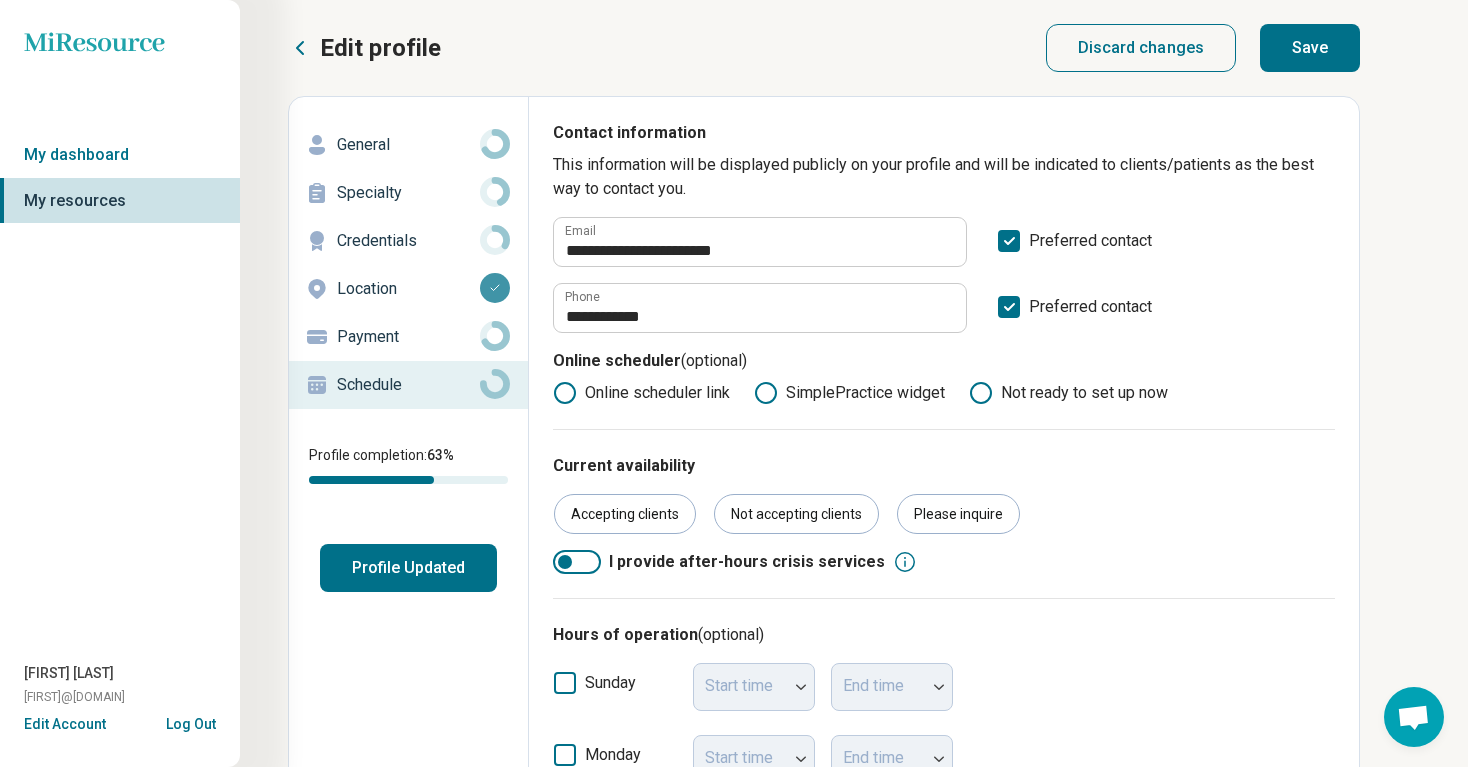 click on "Save" at bounding box center (1310, 48) 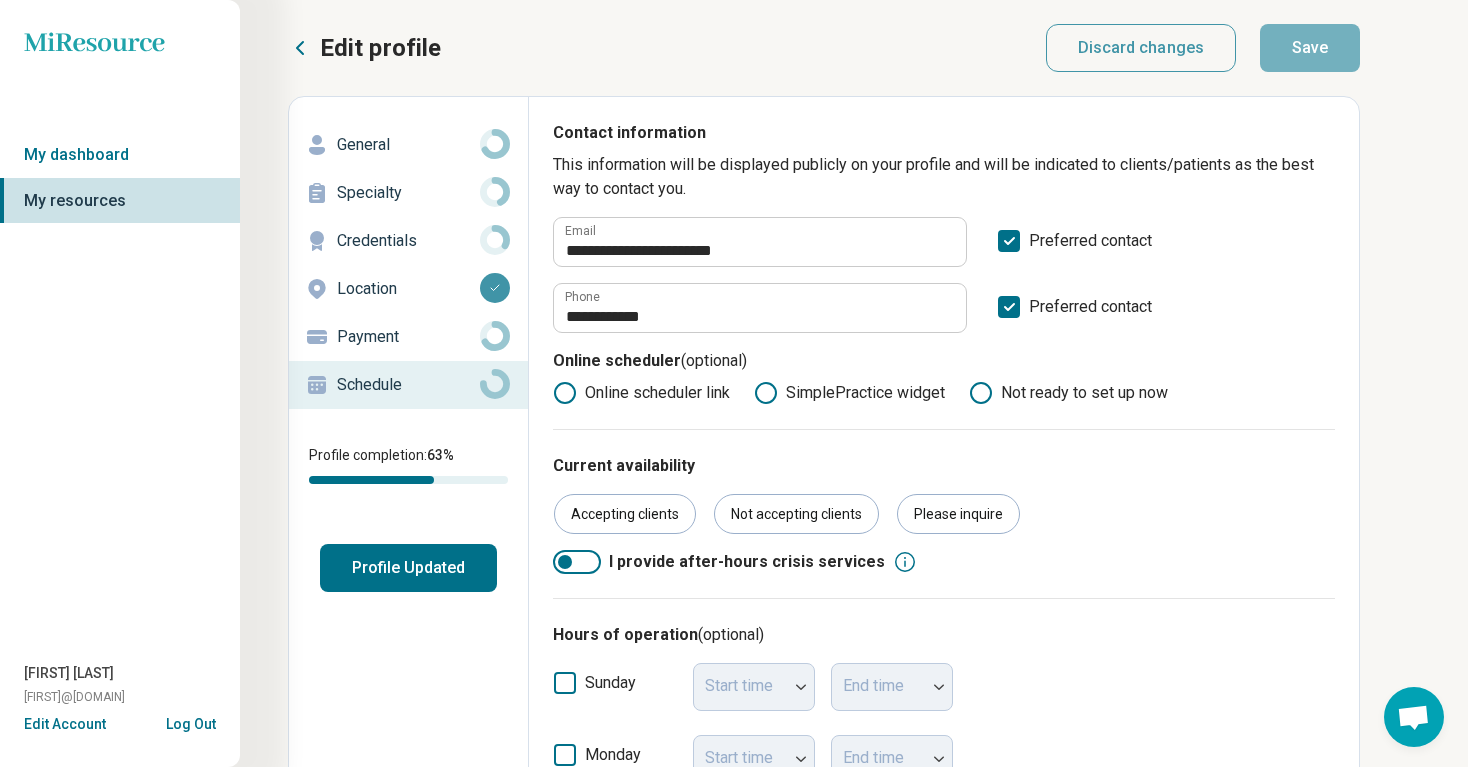 click on "Payment" at bounding box center [408, 337] 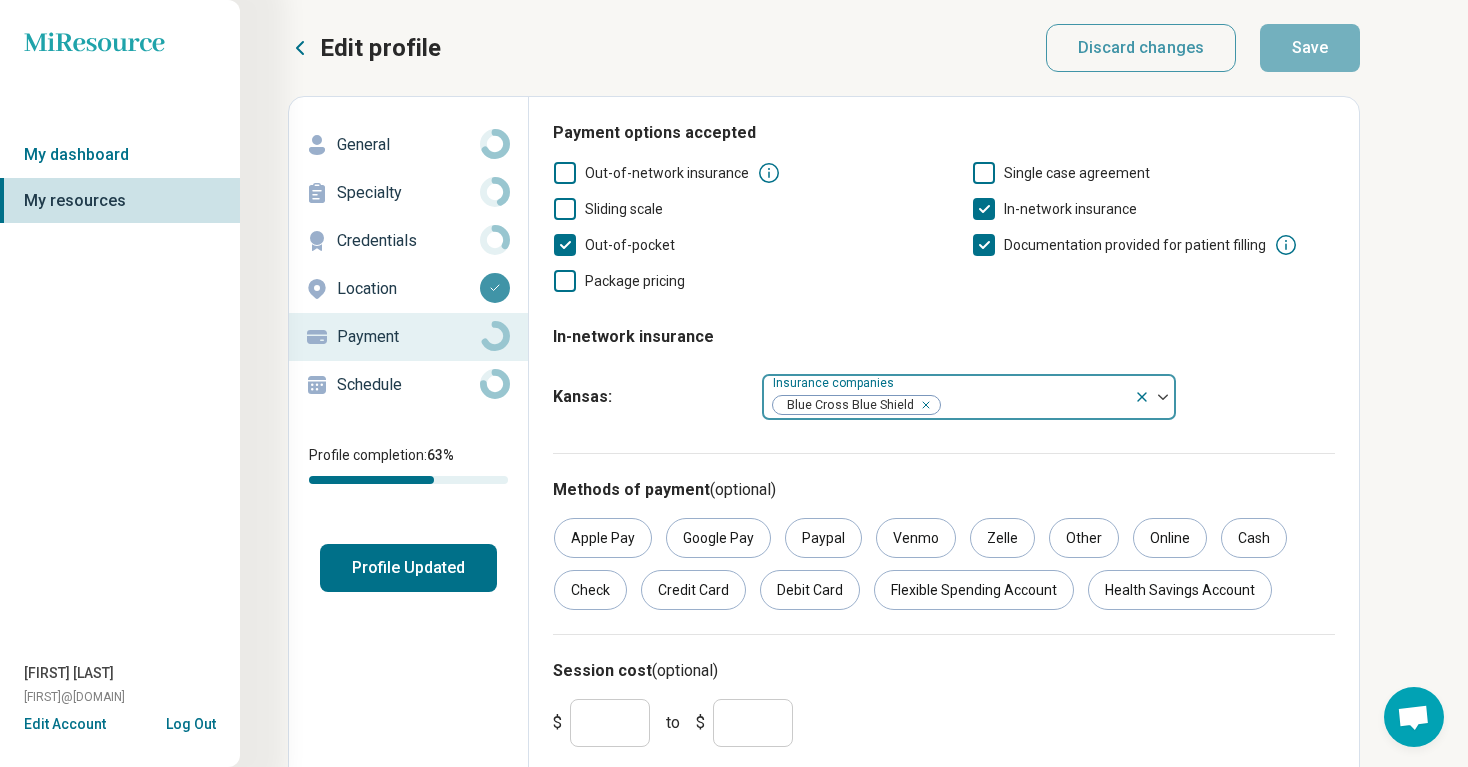 click at bounding box center [1163, 397] 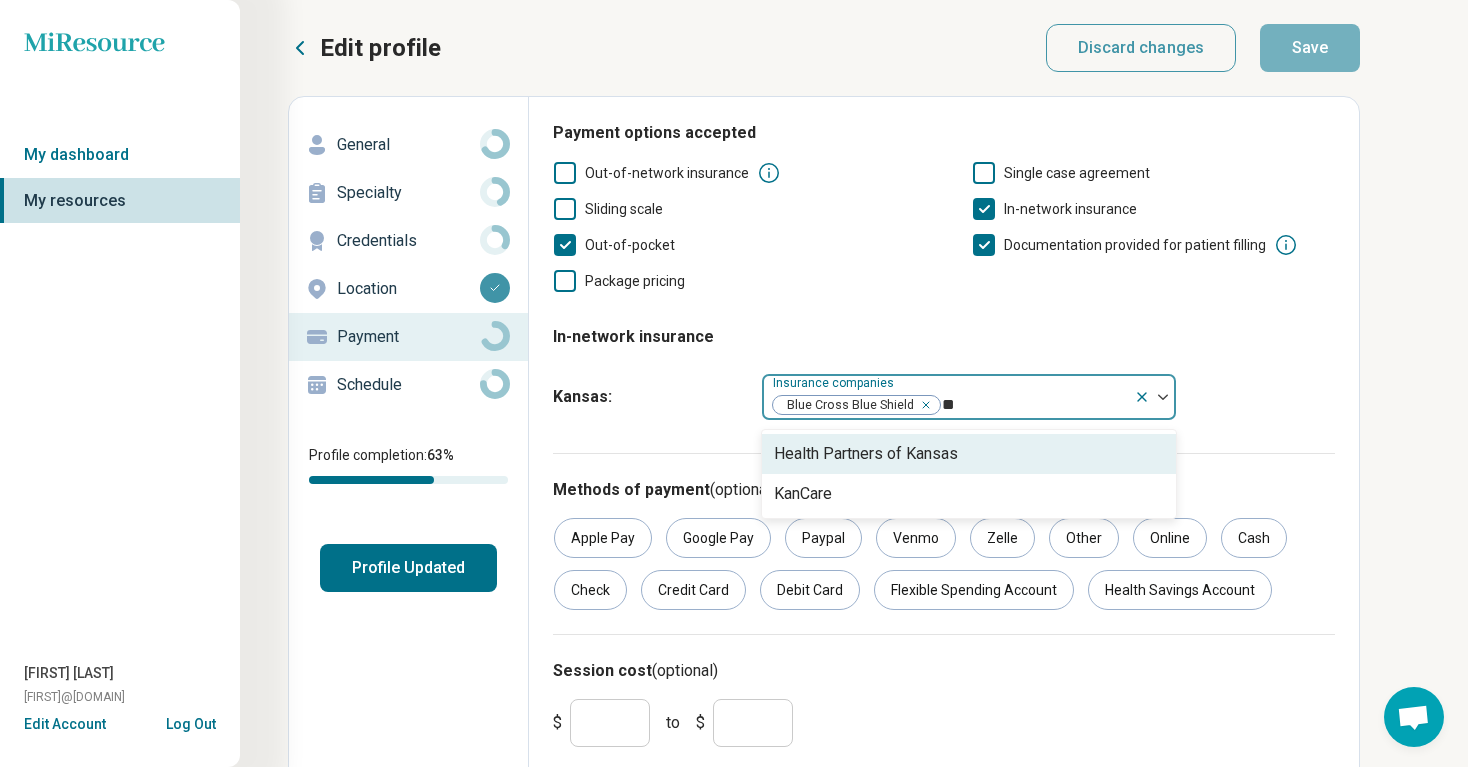 type on "*" 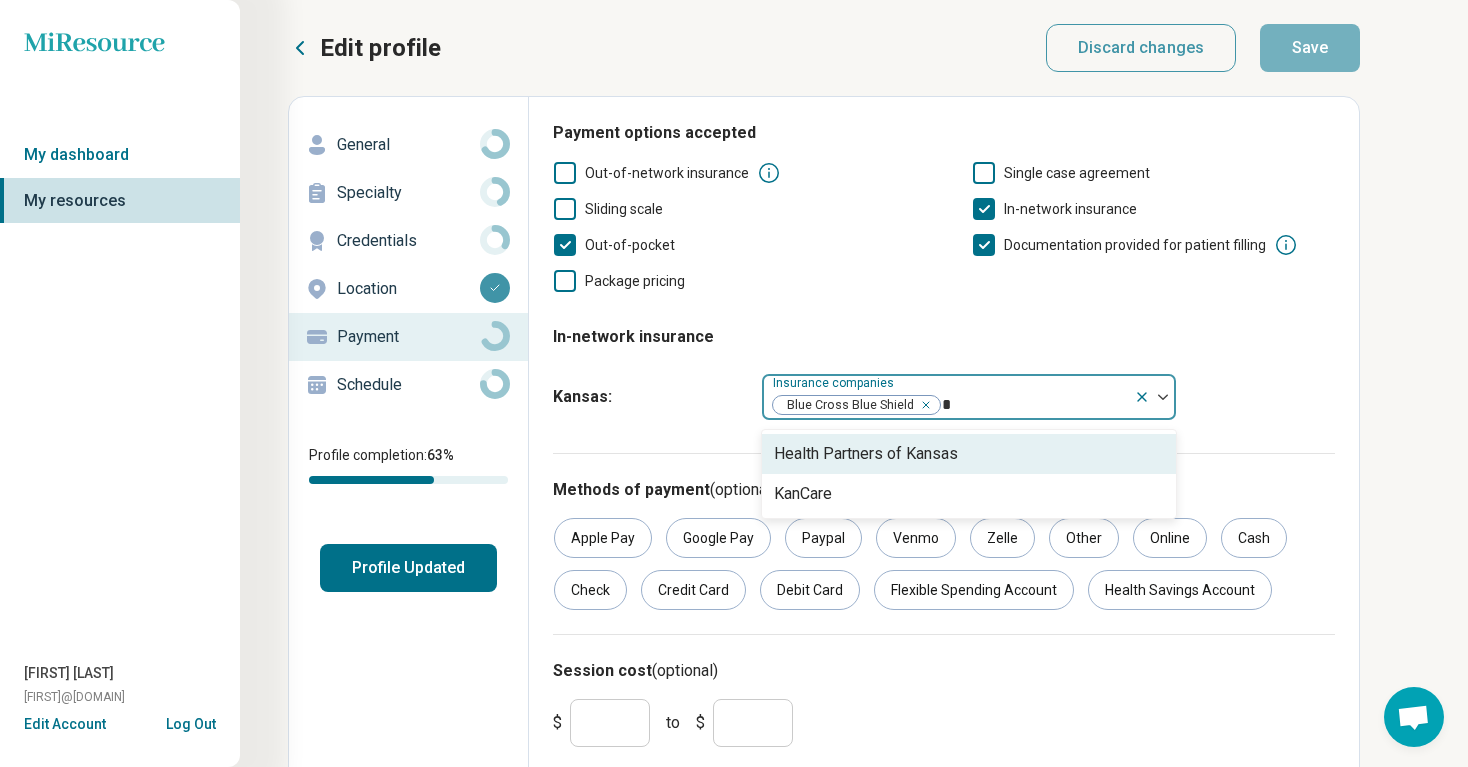 type 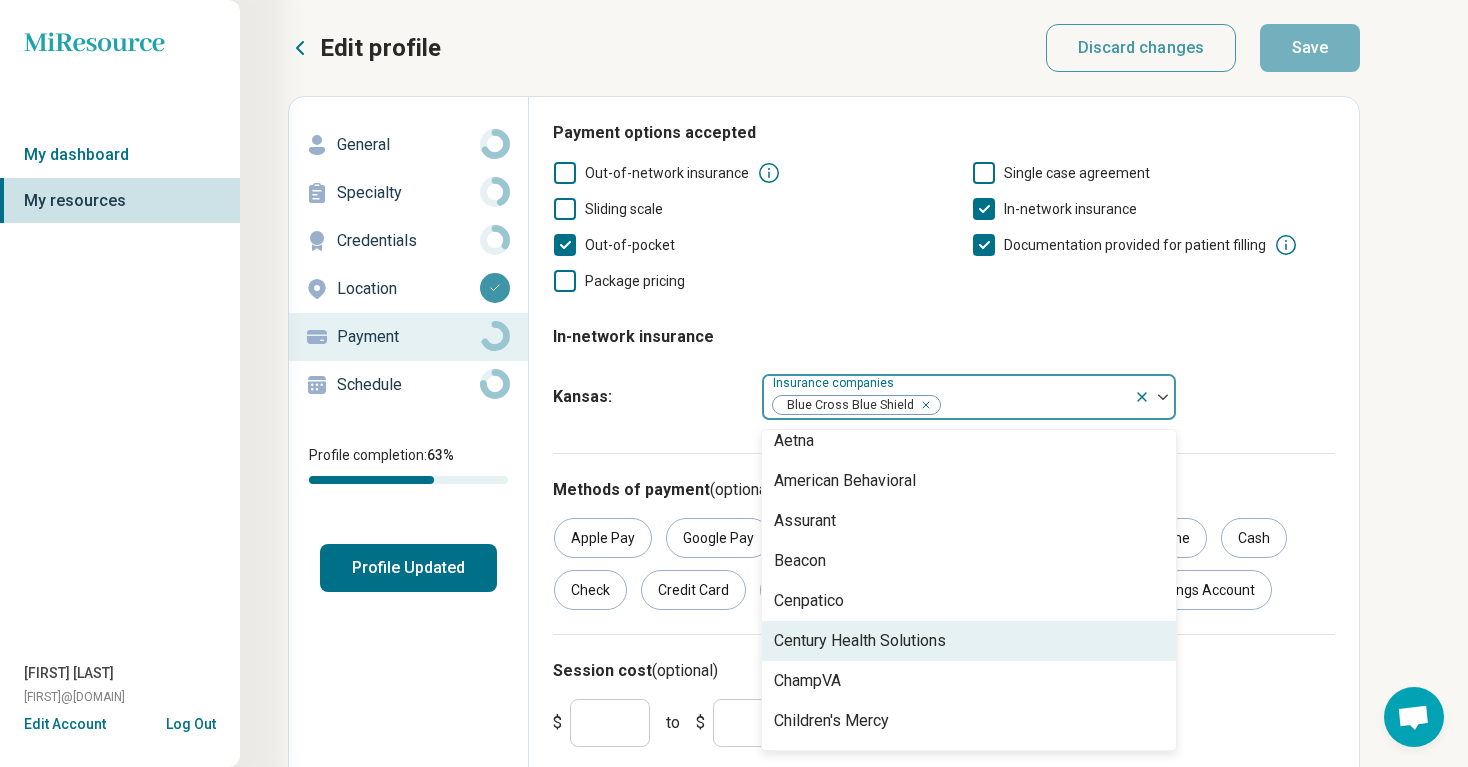 scroll, scrollTop: 17, scrollLeft: 0, axis: vertical 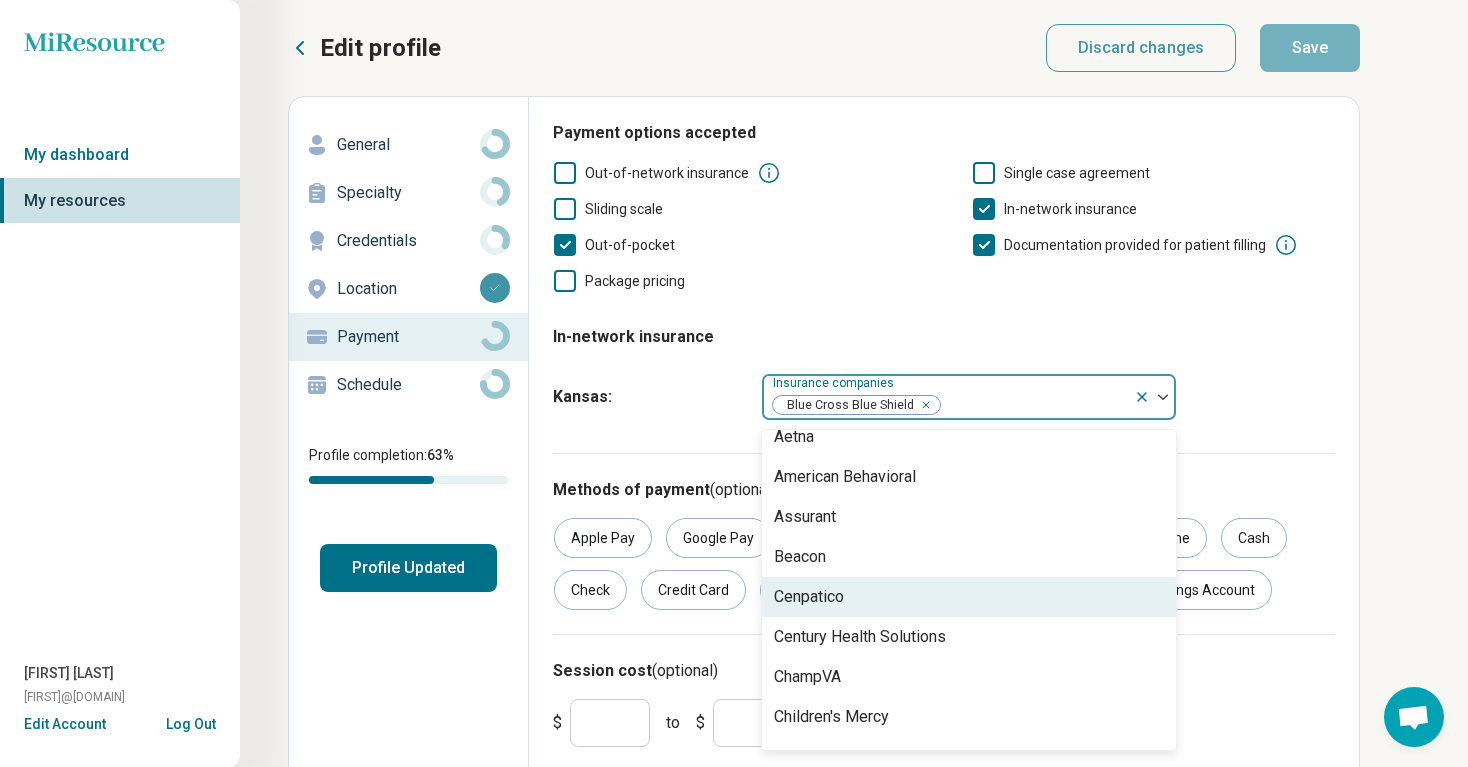 click on "Cenpatico" at bounding box center [969, 597] 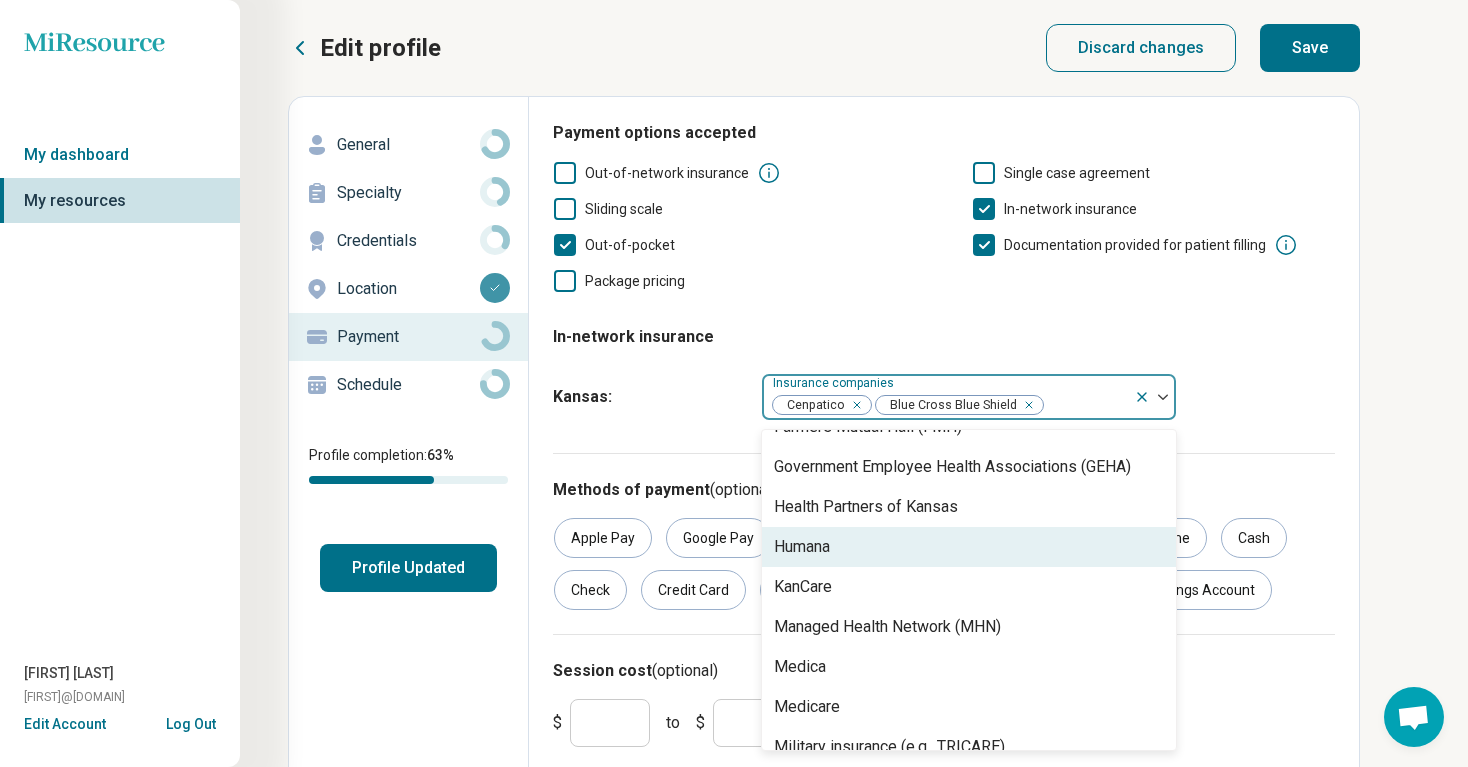 scroll, scrollTop: 398, scrollLeft: 0, axis: vertical 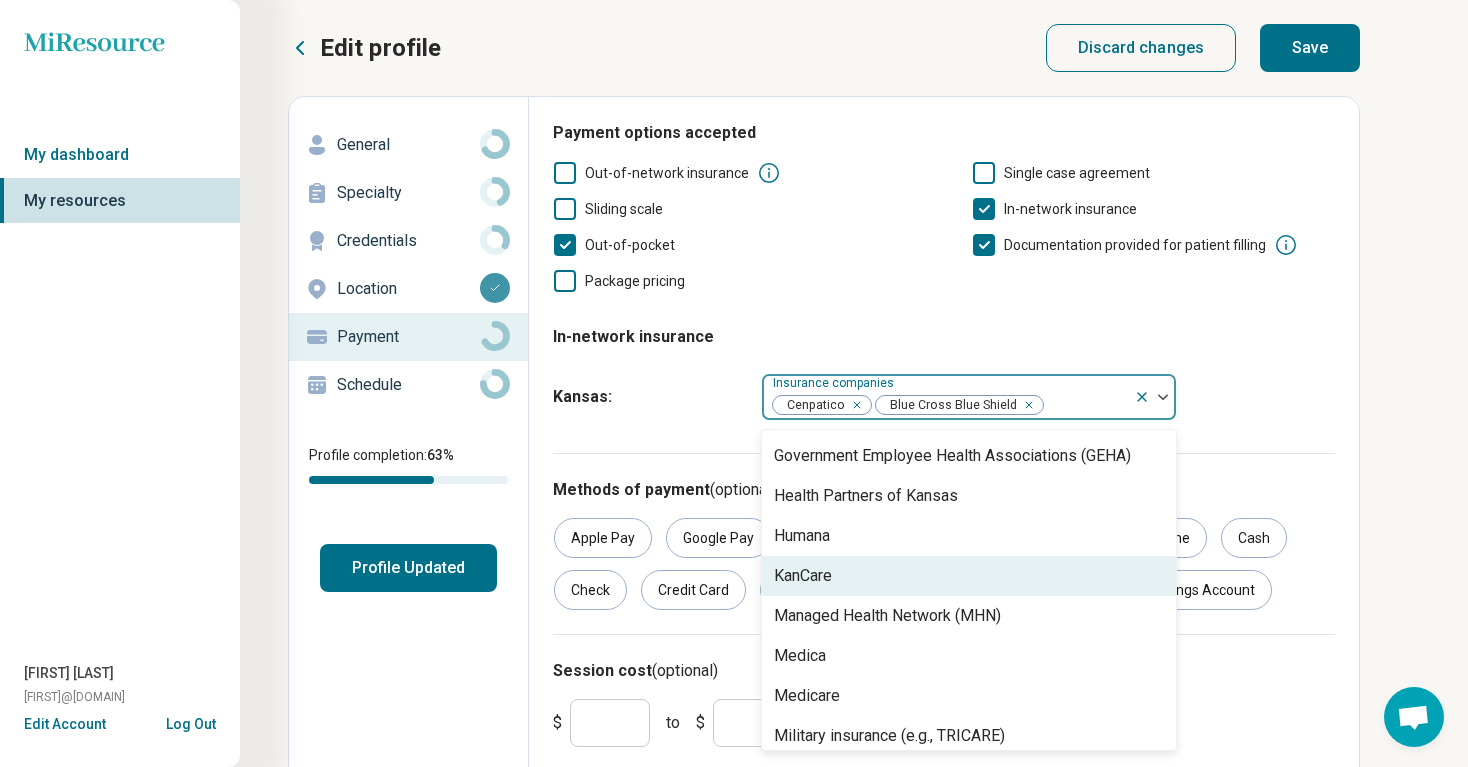 click on "KanCare" at bounding box center (969, 576) 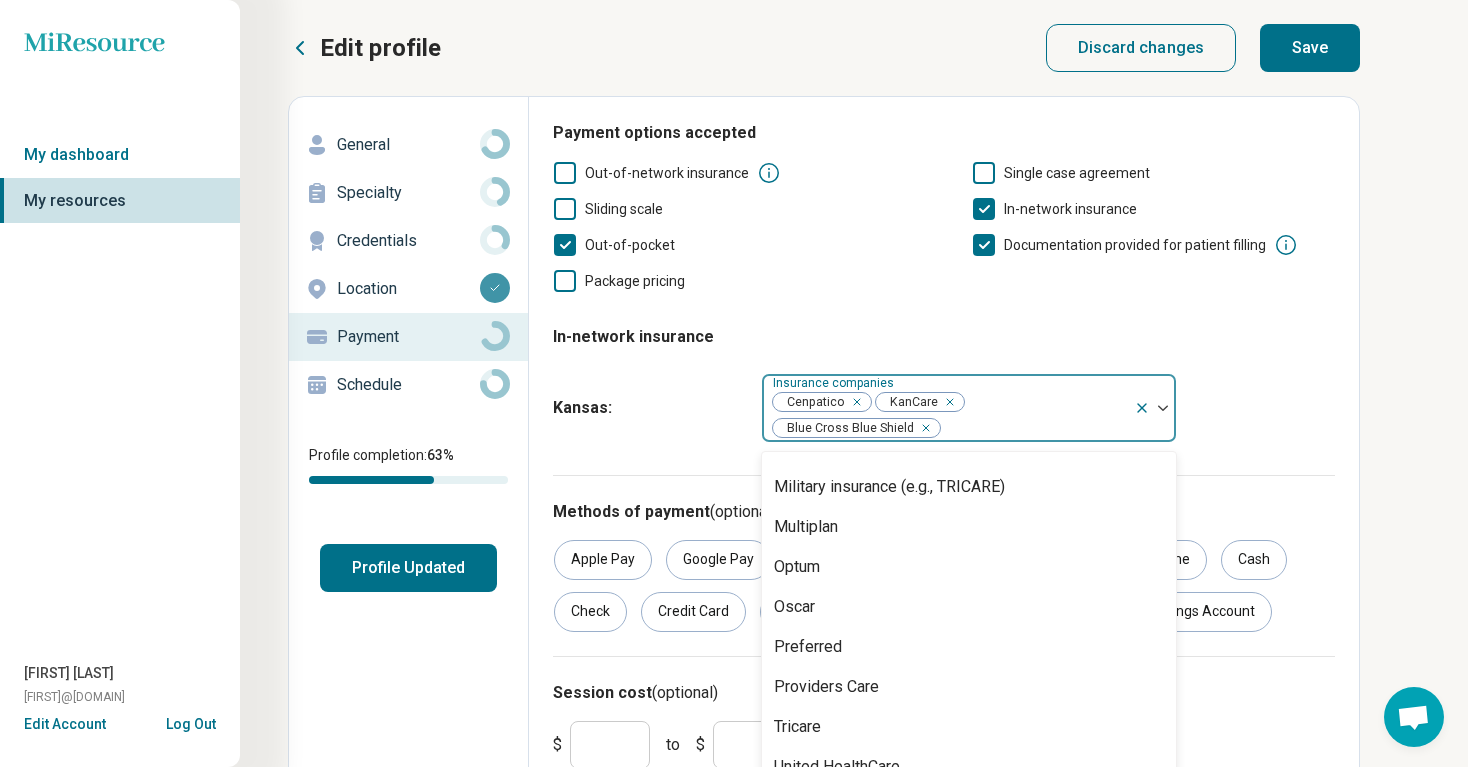 scroll, scrollTop: 648, scrollLeft: 0, axis: vertical 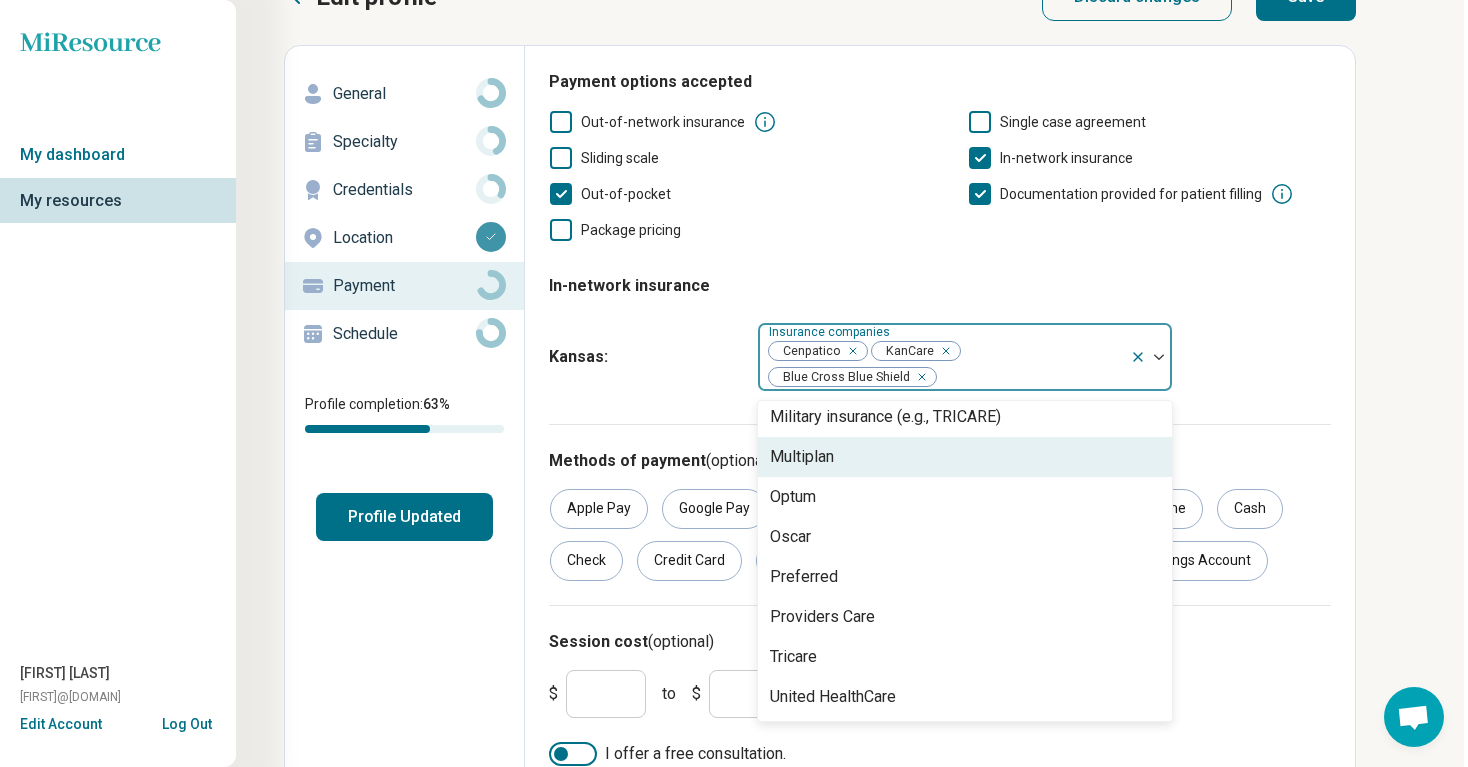 click on "Kansas : option KanCare, selected. Multiplan, 18 of 24. 24 results available. Use Up and Down to choose options, press Enter to select the currently focused option, press Escape to exit the menu, press Tab to select the option and exit the menu. Insurance companies Cenpatico KanCare Blue Cross Blue Shield Aetna American Behavioral Assurant Beacon Century Health Solutions ChampVA Children's Mercy Cigna ComPsych Farmers Mutual Hail (FMH) Government Employee Health Associations (GEHA) [BRAND] Humana Managed Health Network (MHN) Medica Medicare Military insurance (e.g., TRICARE) Multiplan Optum Oscar Preferred Providers Care Tricare United HealthCare" at bounding box center (940, 357) 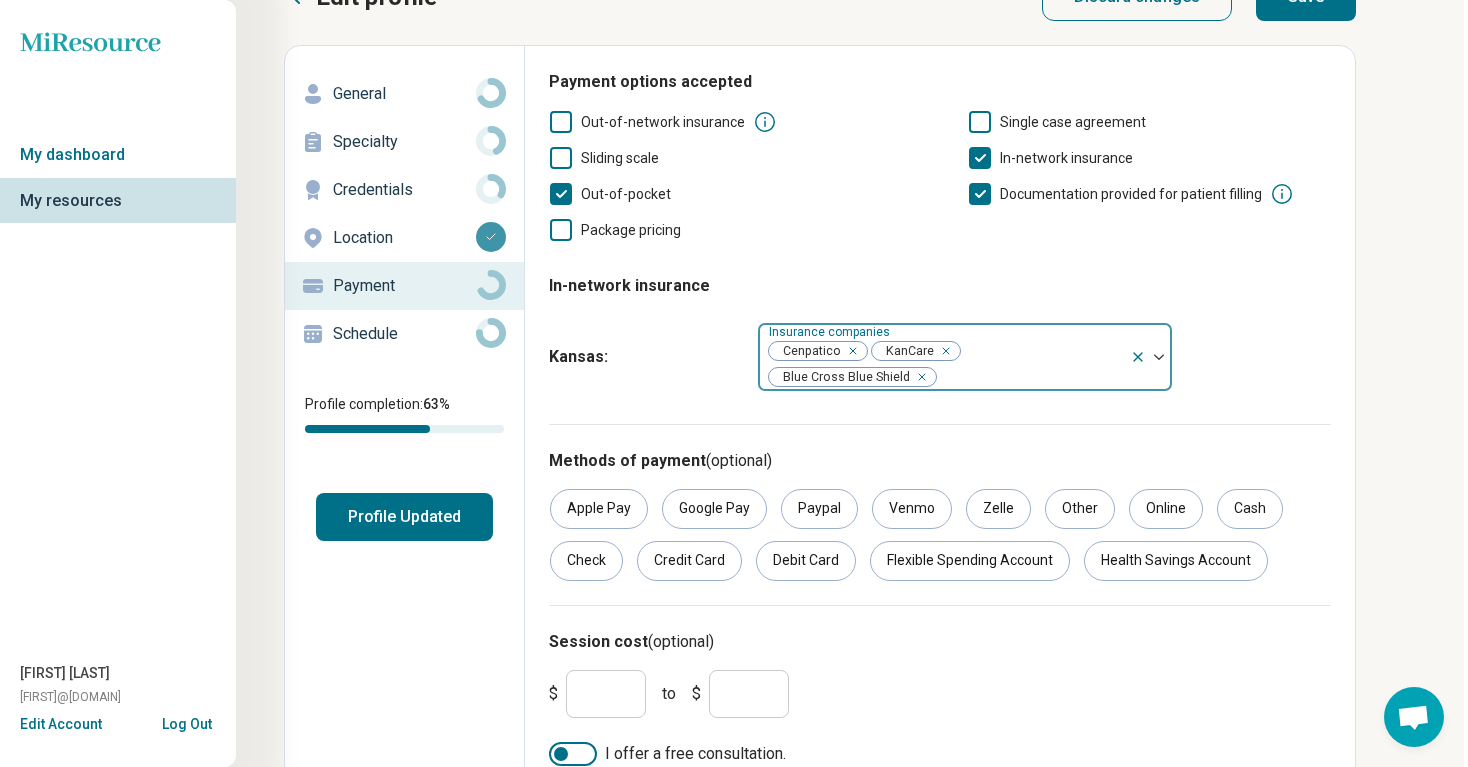 scroll, scrollTop: 0, scrollLeft: 4, axis: horizontal 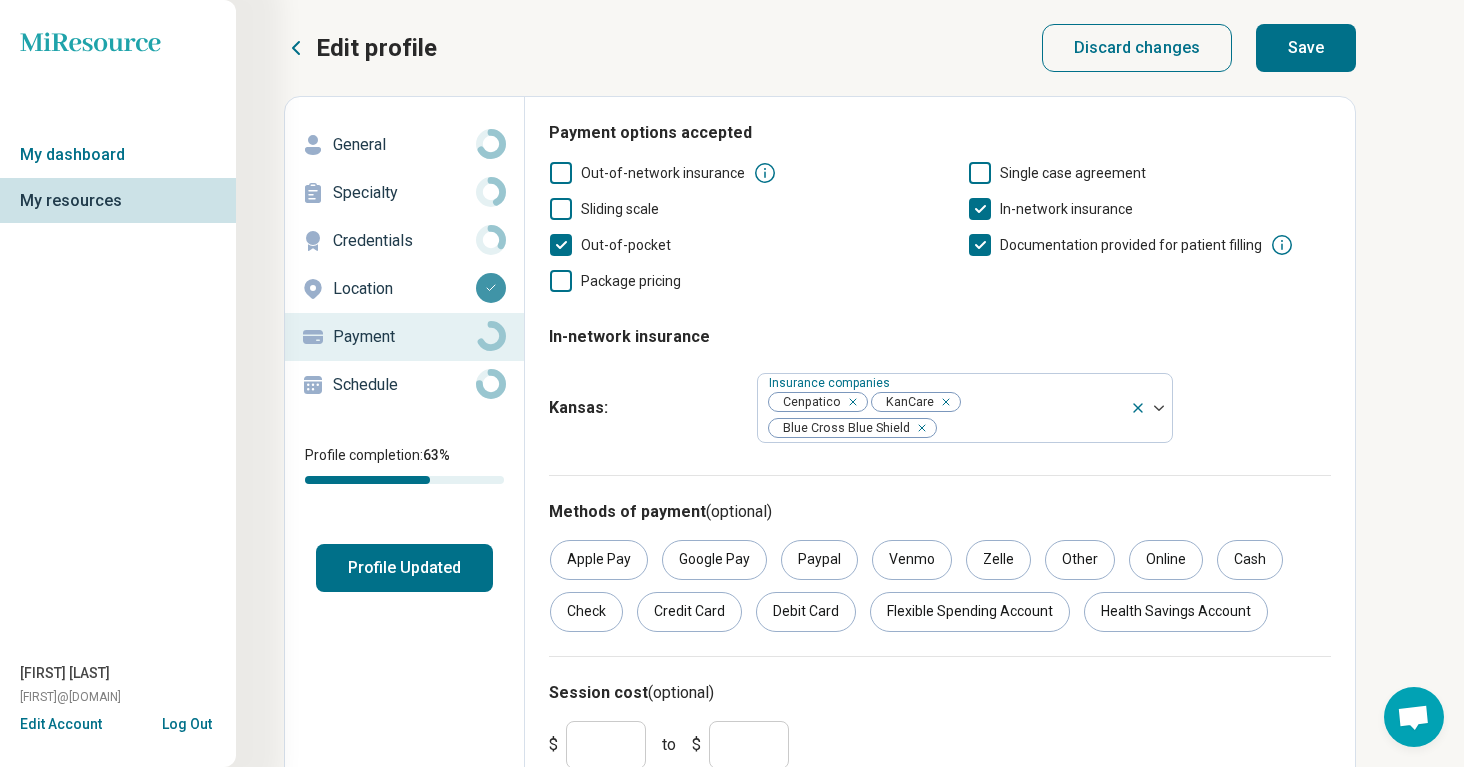 click on "Save" at bounding box center (1306, 48) 